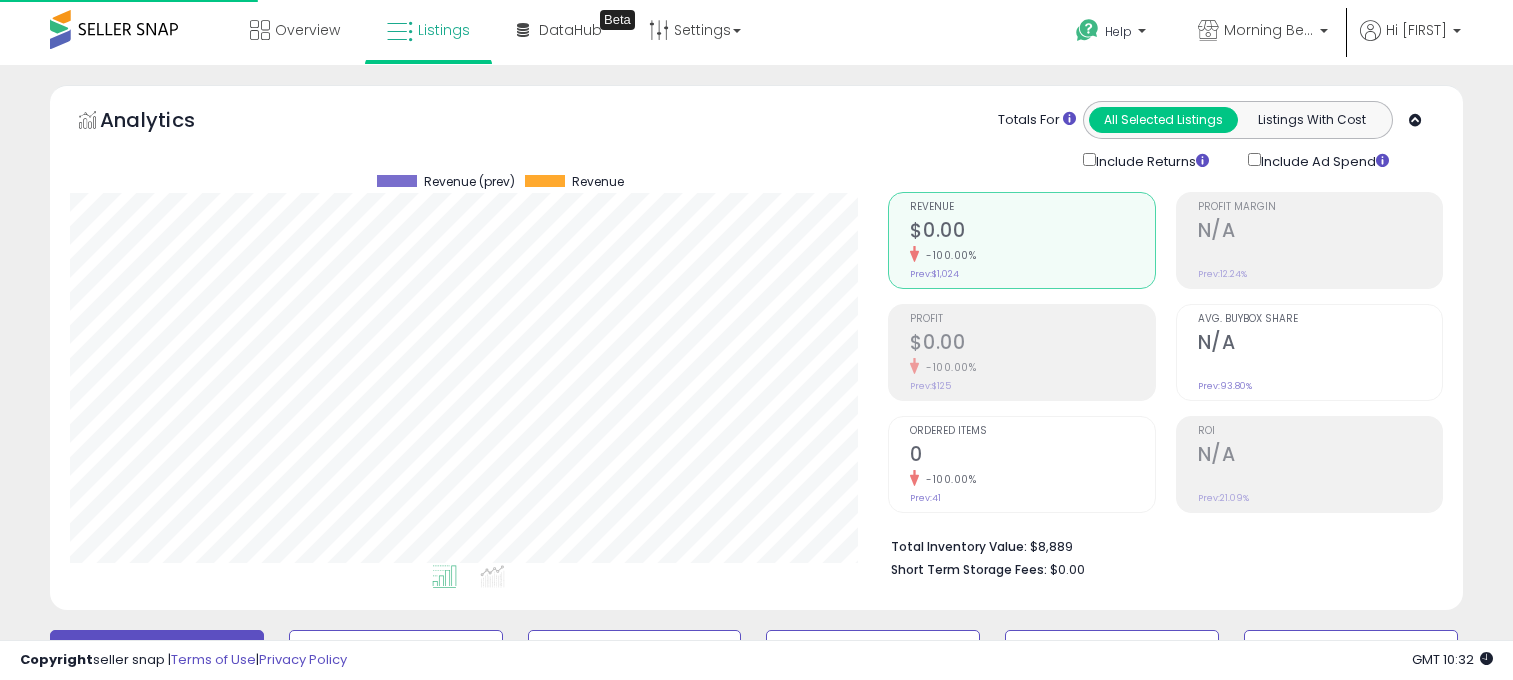 scroll, scrollTop: 872, scrollLeft: 0, axis: vertical 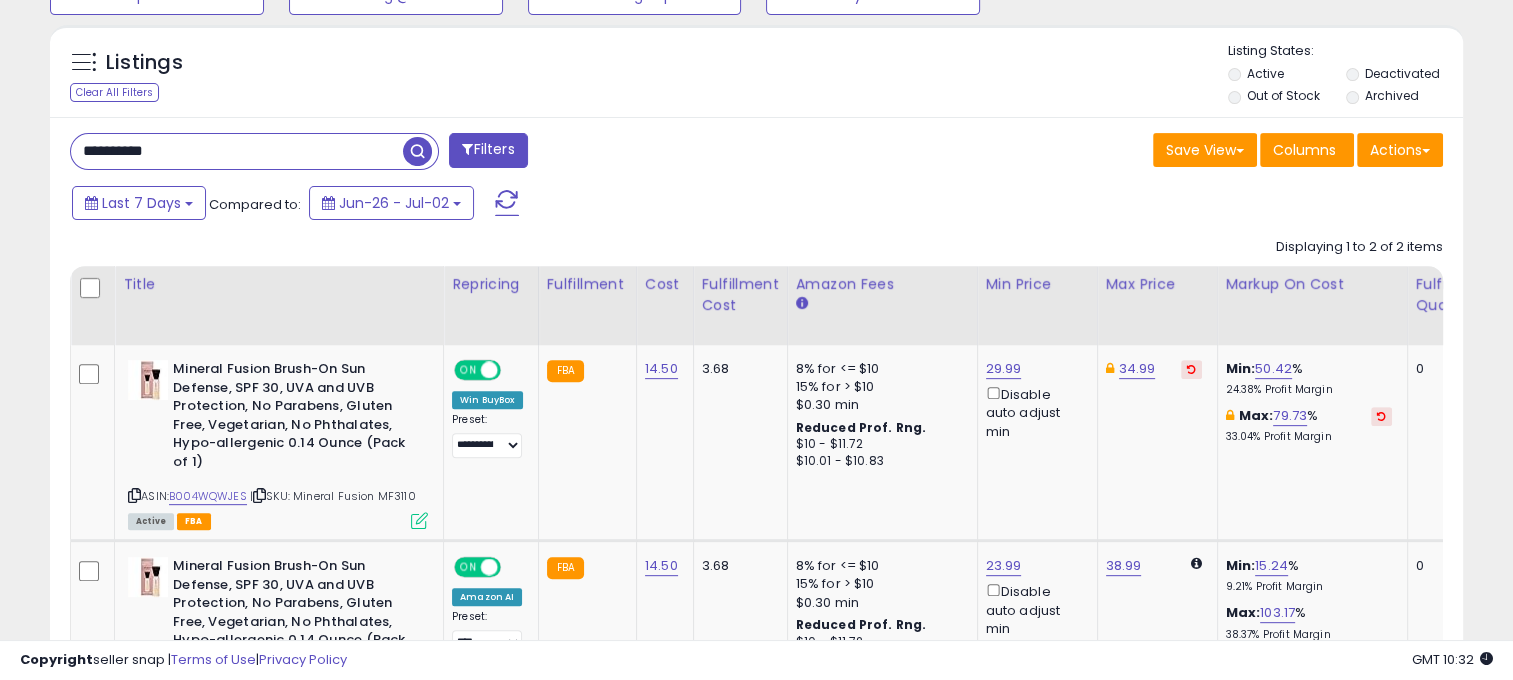 click on "**********" at bounding box center (237, 151) 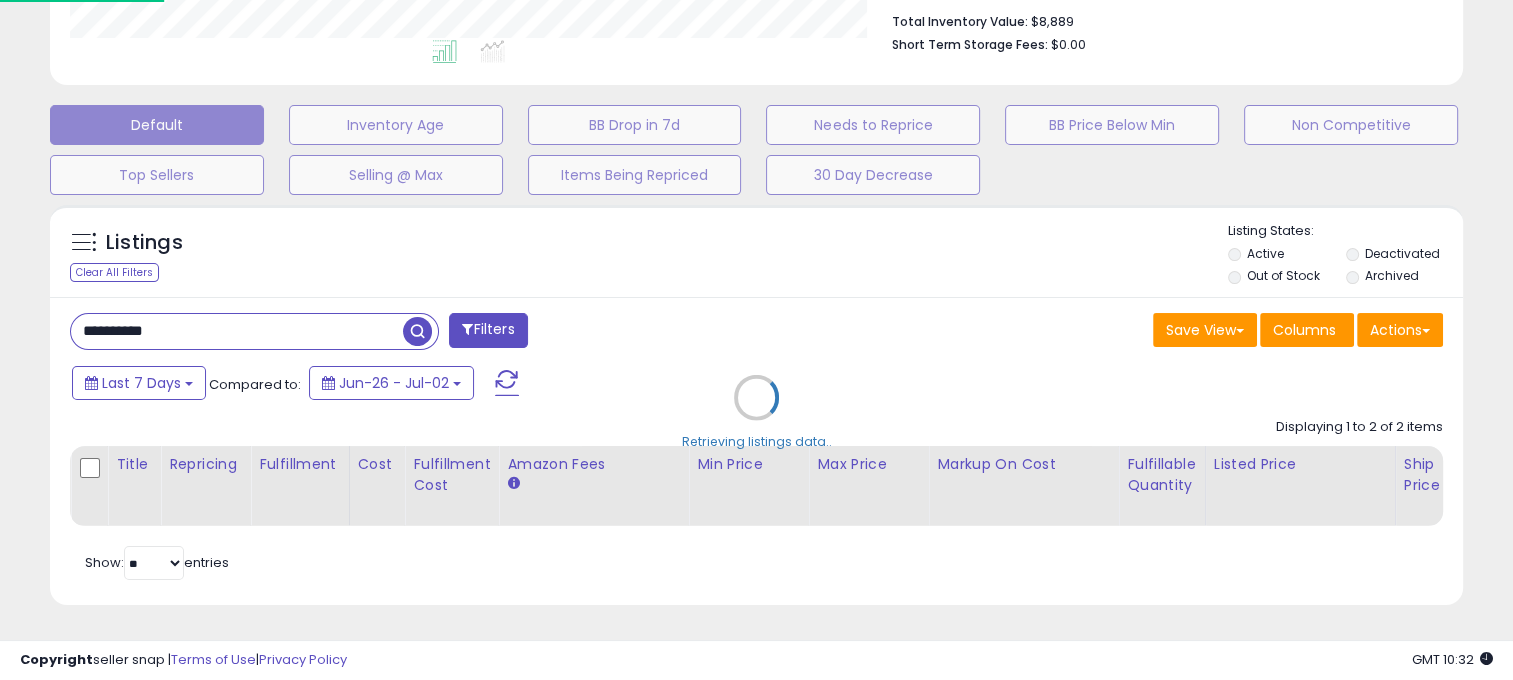 scroll, scrollTop: 999589, scrollLeft: 999172, axis: both 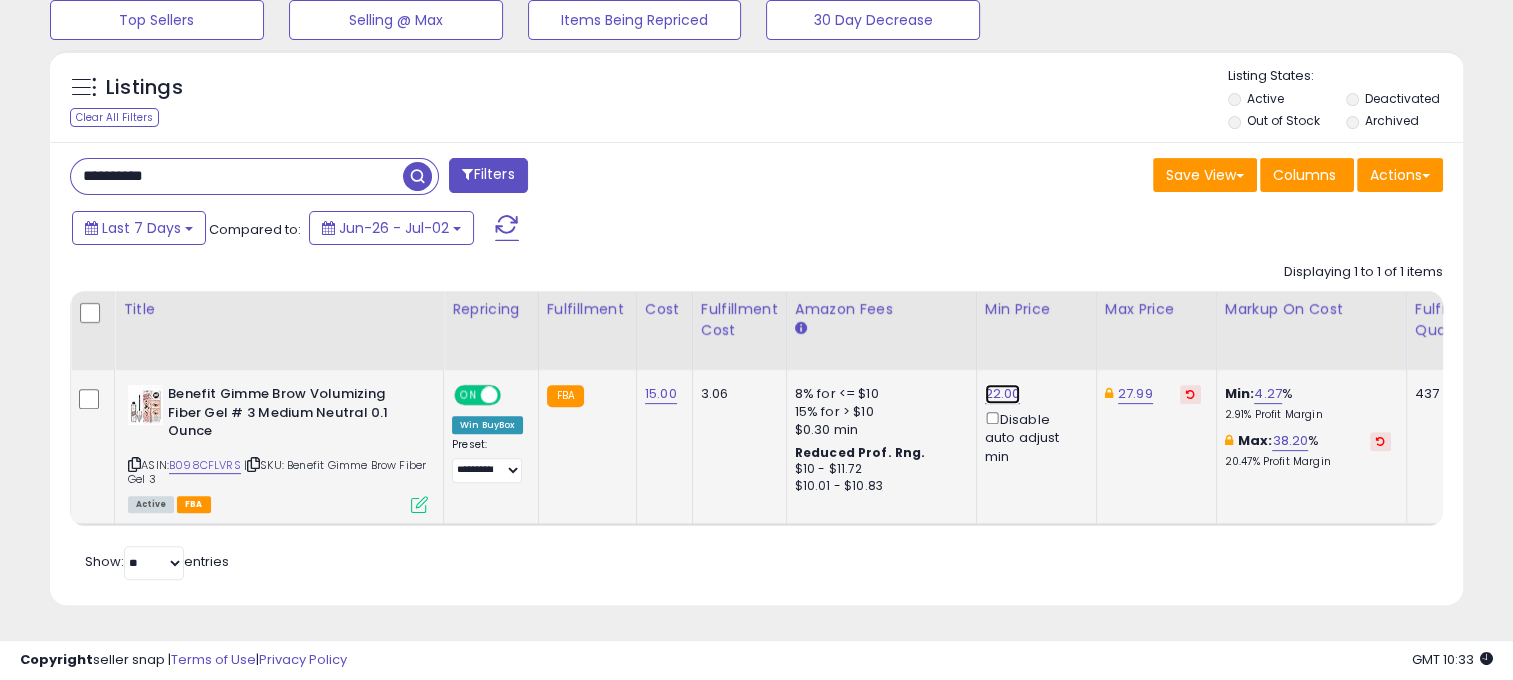 click on "22.00" at bounding box center [1003, 394] 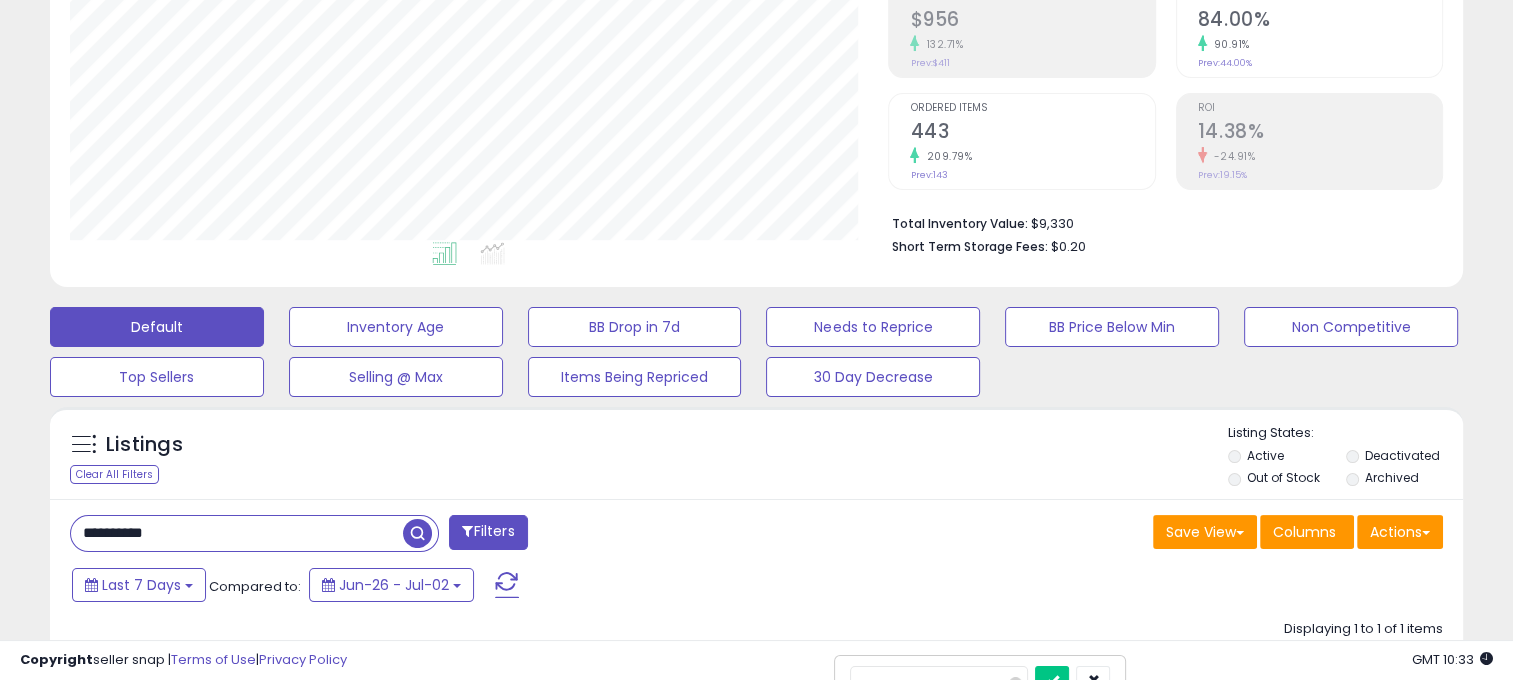 scroll, scrollTop: 527, scrollLeft: 0, axis: vertical 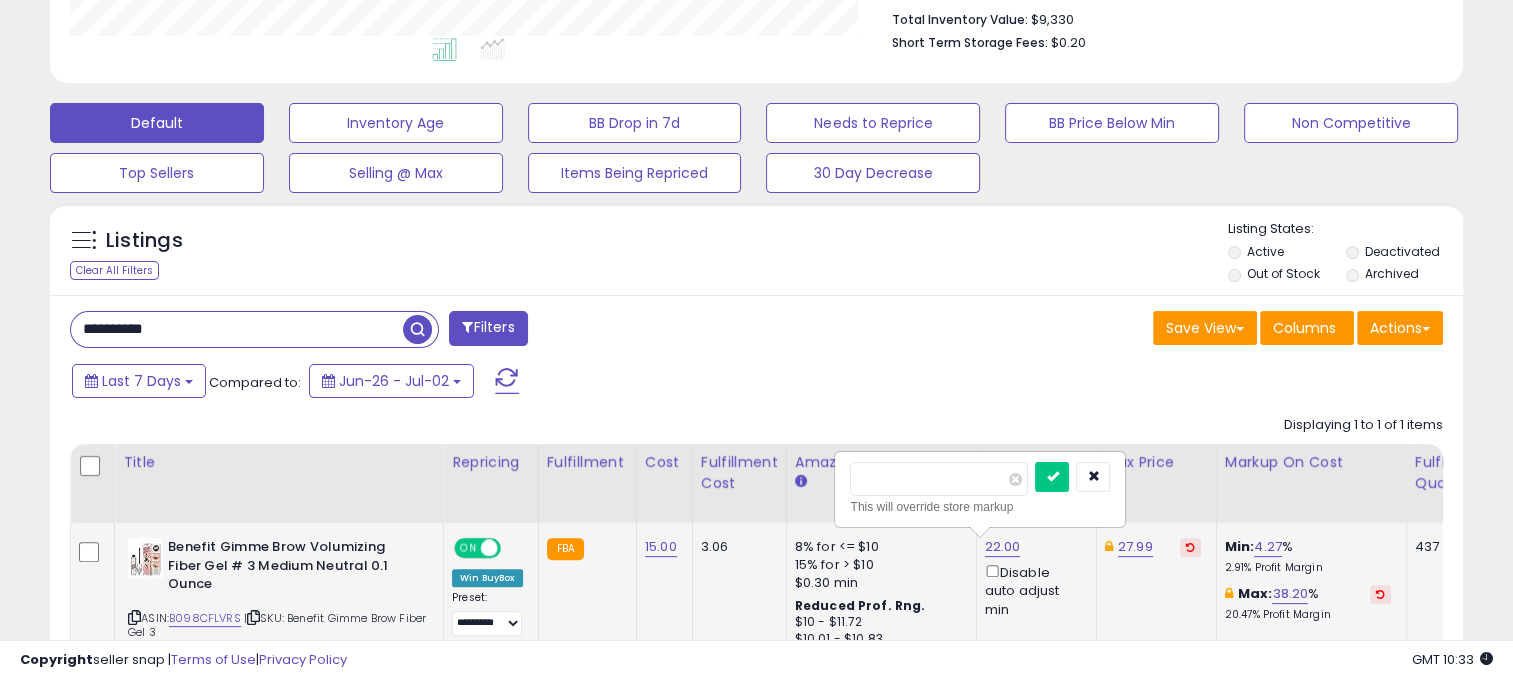 drag, startPoint x: 880, startPoint y: 477, endPoint x: 870, endPoint y: 475, distance: 10.198039 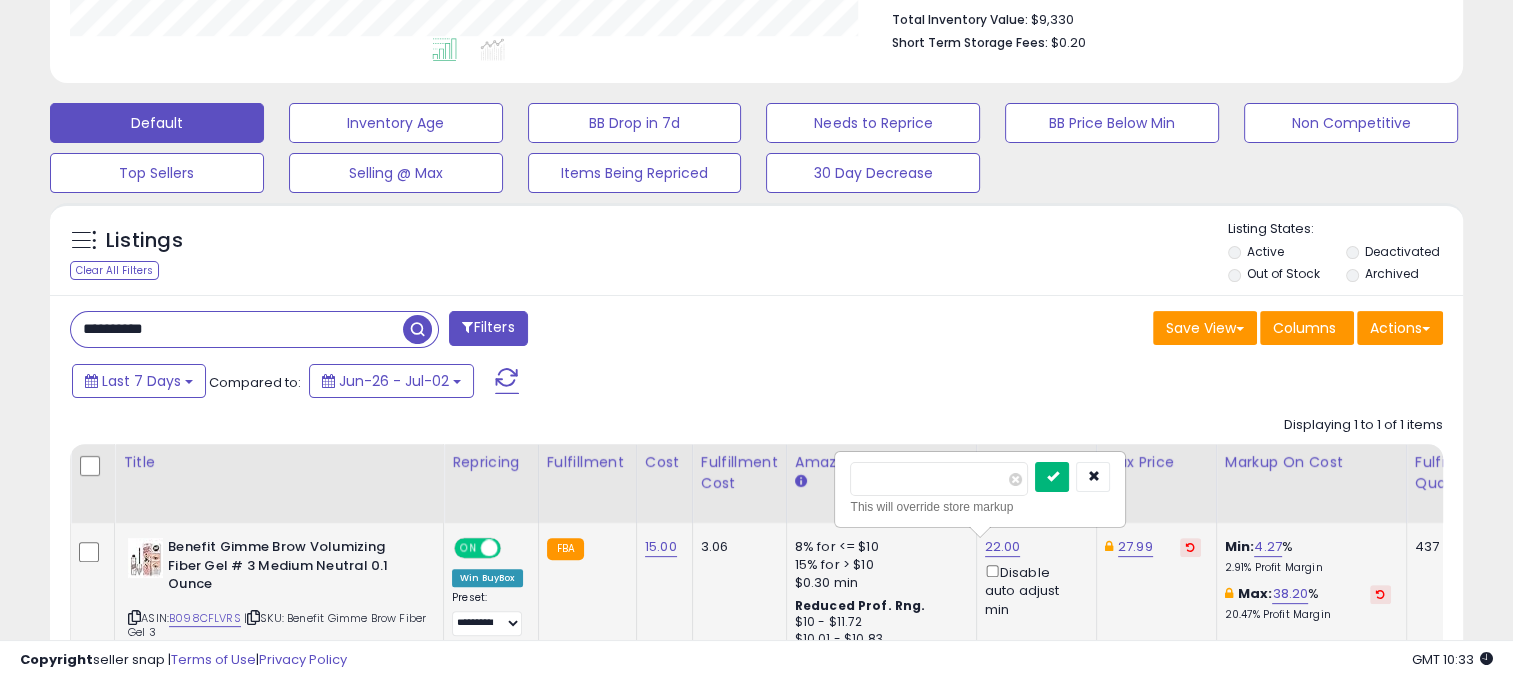 type on "*****" 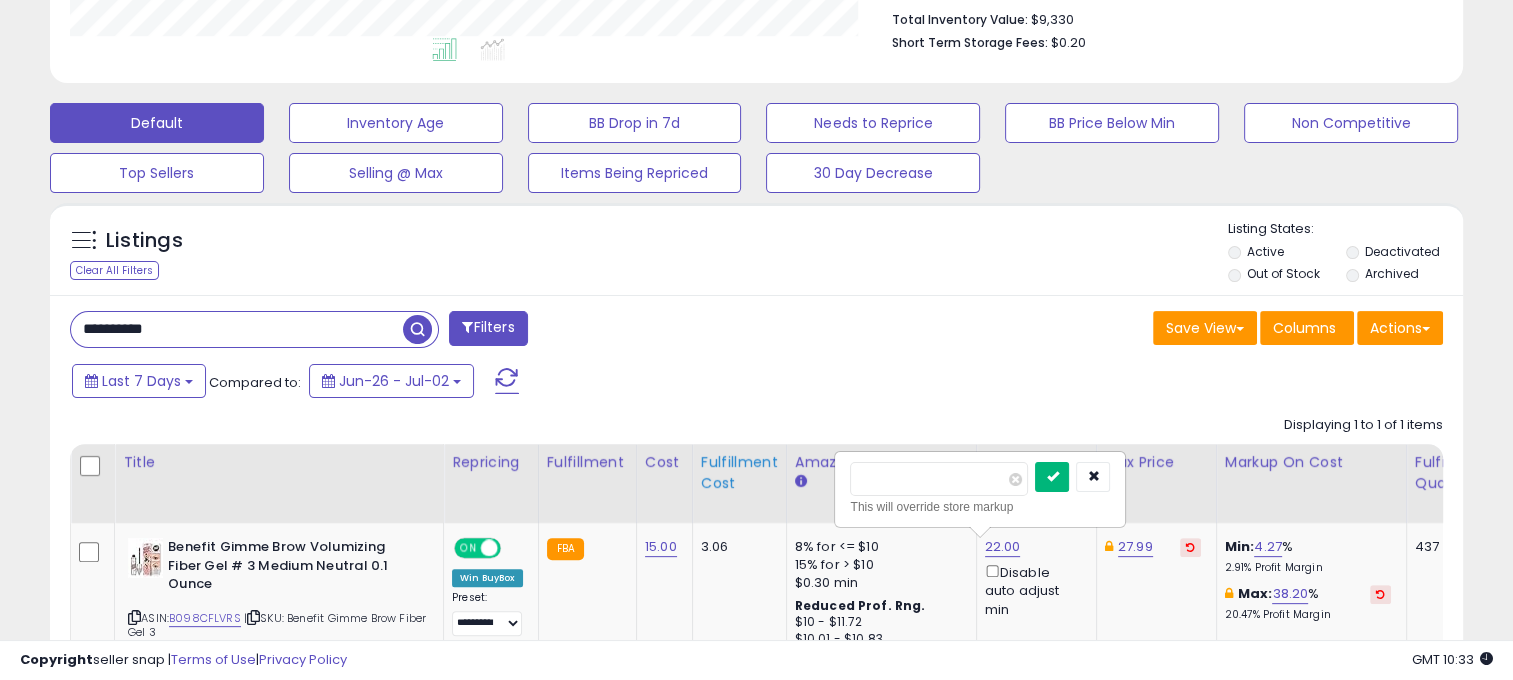 drag, startPoint x: 1092, startPoint y: 480, endPoint x: 747, endPoint y: 498, distance: 345.46924 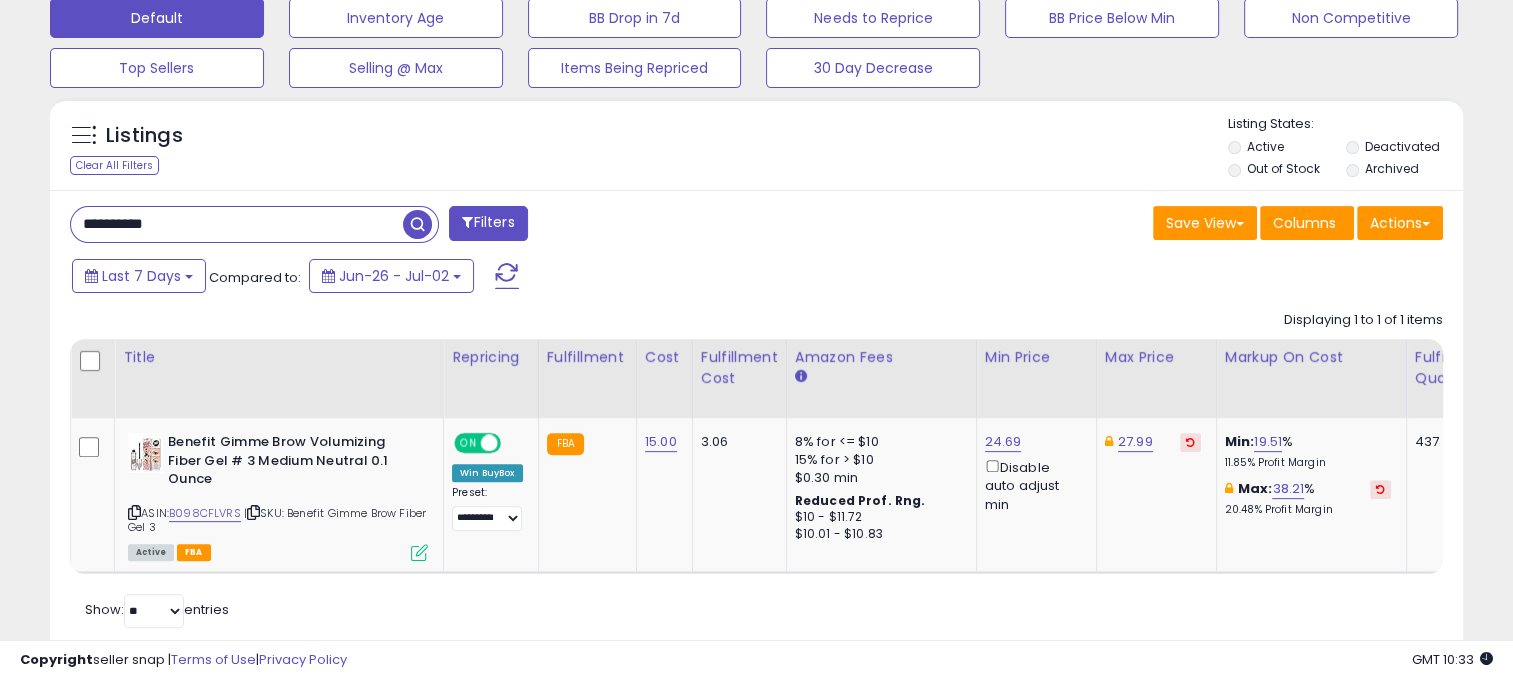 scroll, scrollTop: 693, scrollLeft: 0, axis: vertical 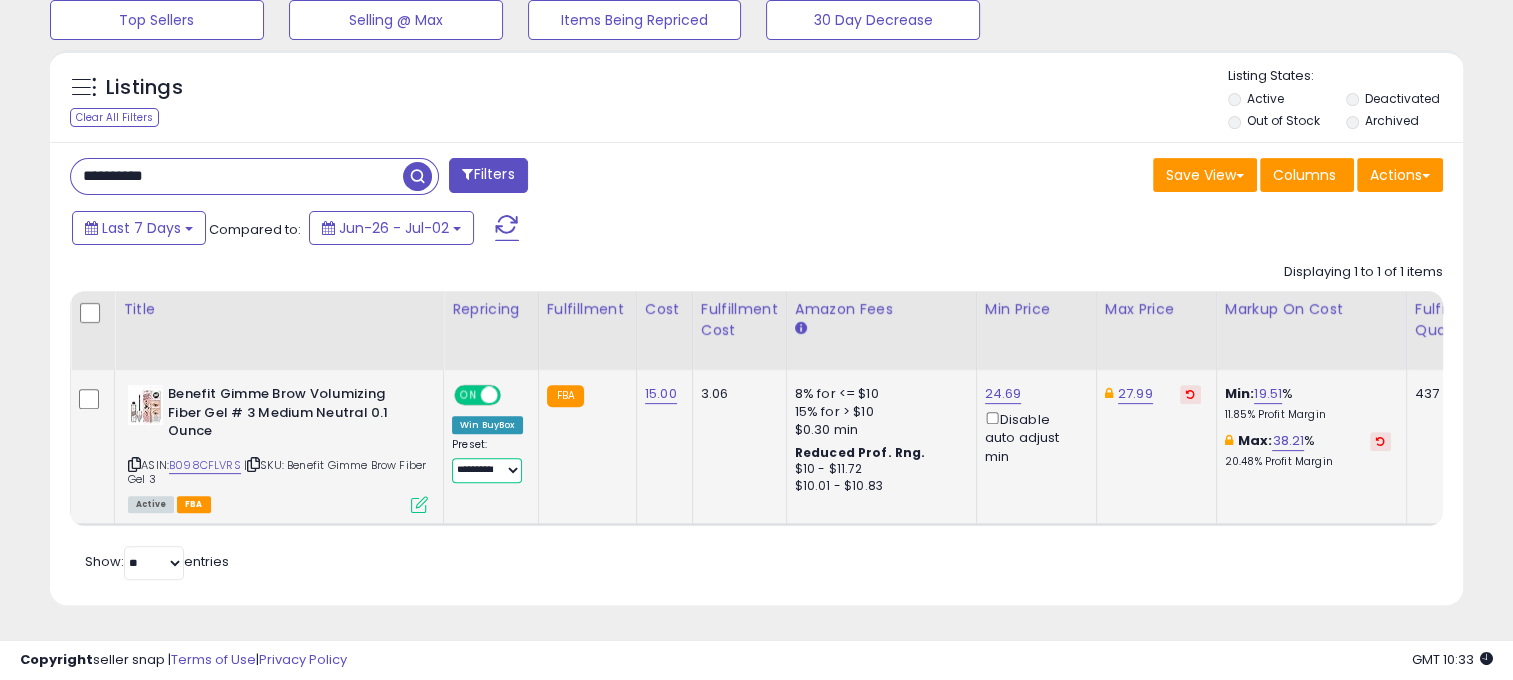 click on "**********" at bounding box center [487, 470] 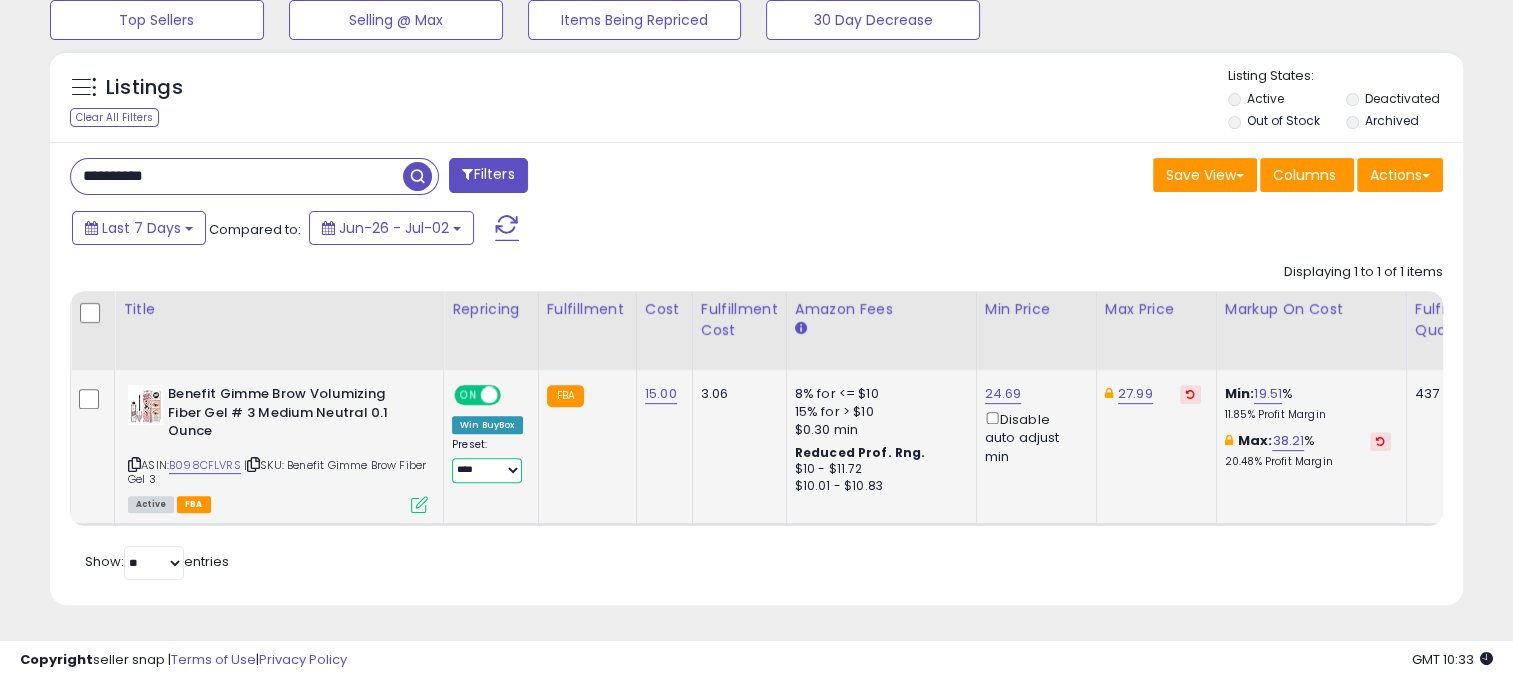 click on "**********" at bounding box center (487, 470) 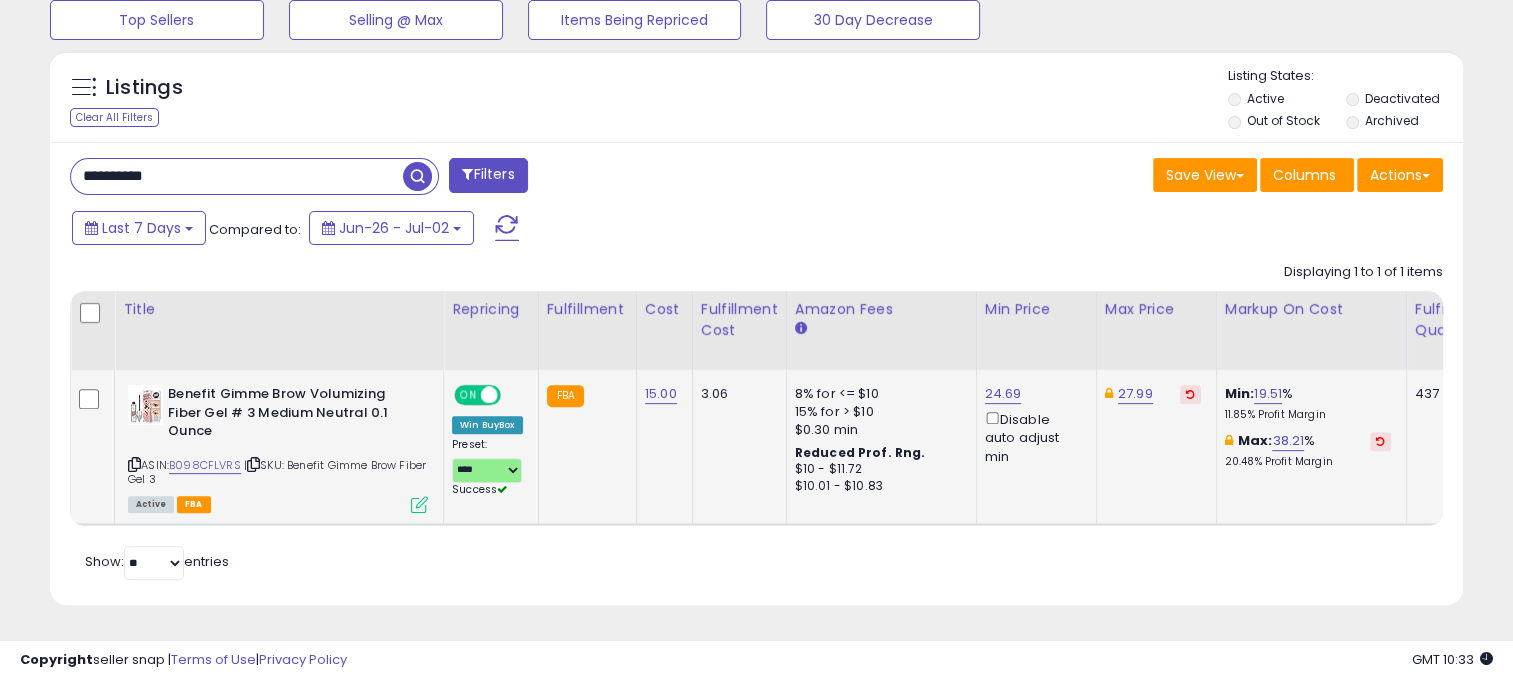 click on "8% for <= $10 15% for > $10 $0.30 min Reduced Prof. Rng. $10 - $11.72 $10.01 - $10.83" 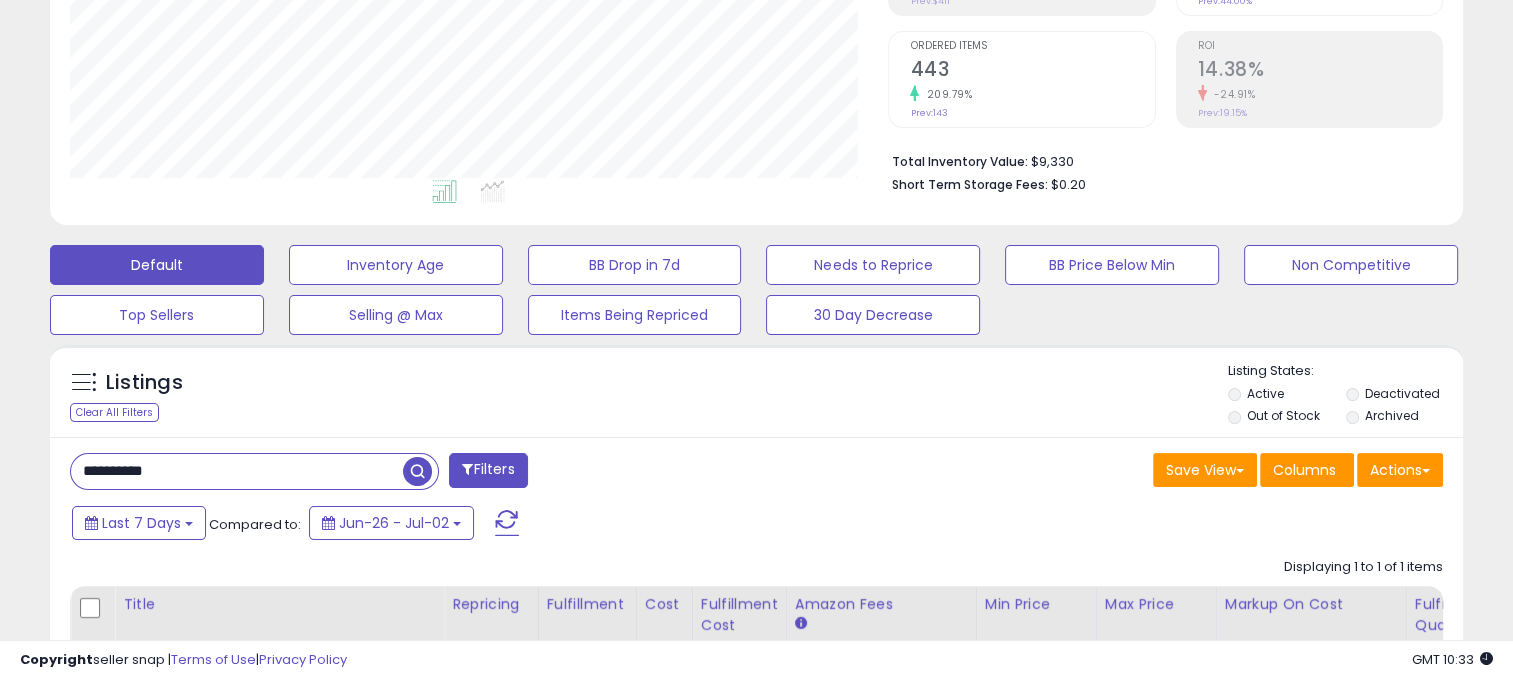 scroll, scrollTop: 693, scrollLeft: 0, axis: vertical 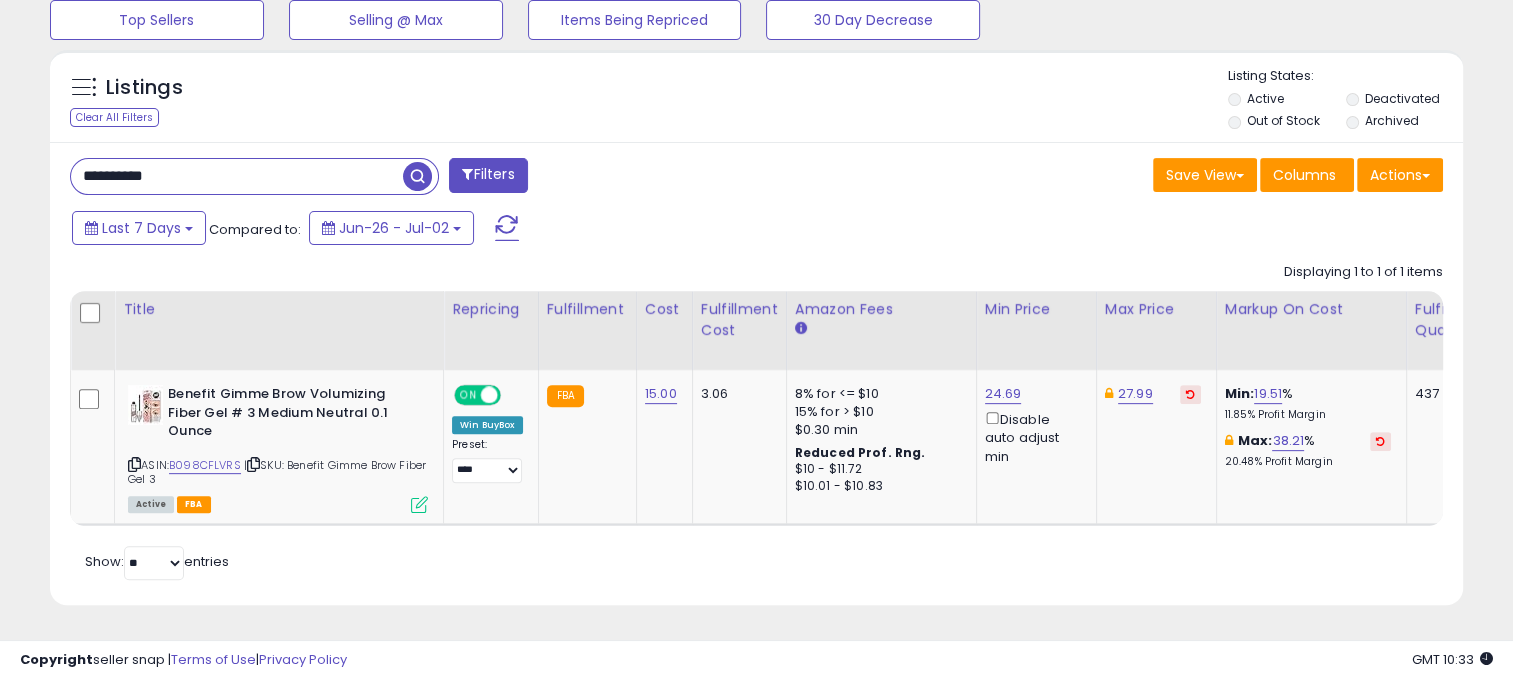 click on "**********" at bounding box center [237, 176] 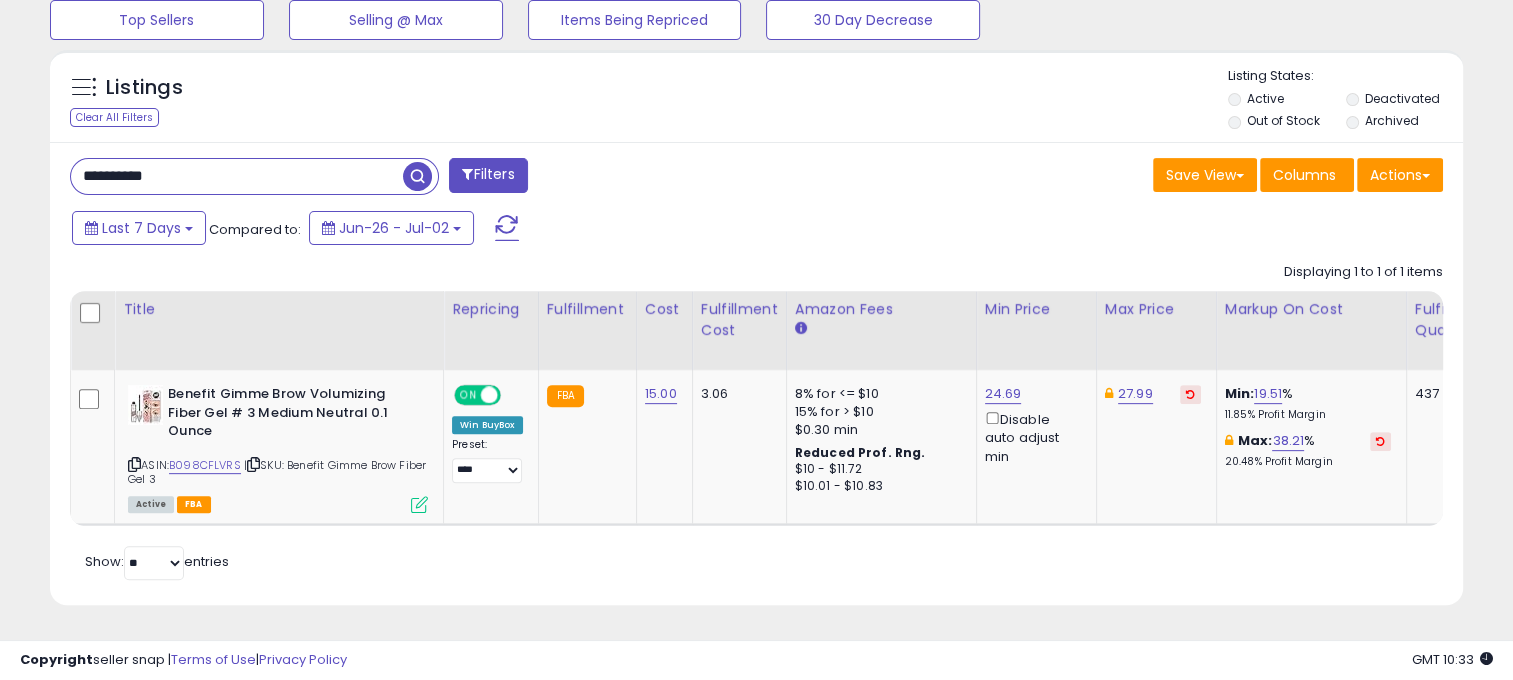 click on "**********" at bounding box center [237, 176] 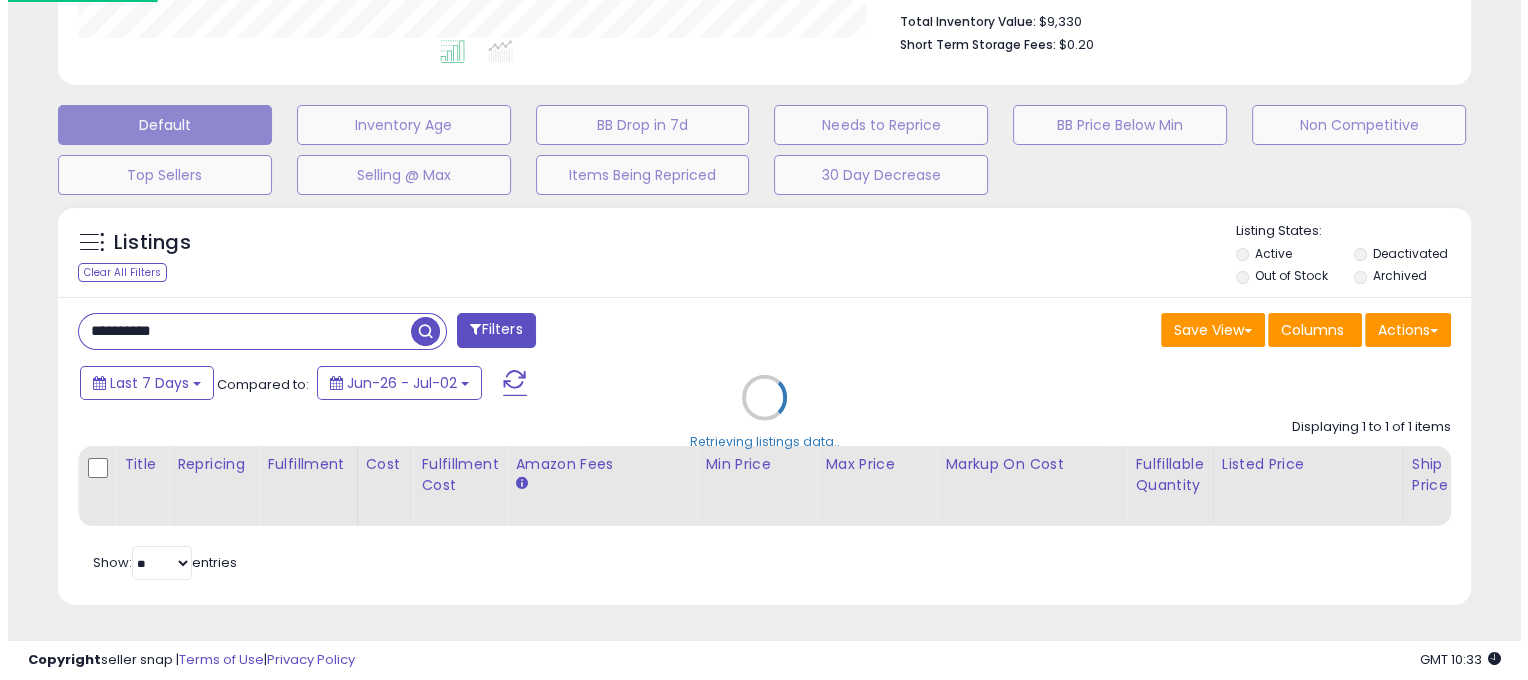 scroll, scrollTop: 539, scrollLeft: 0, axis: vertical 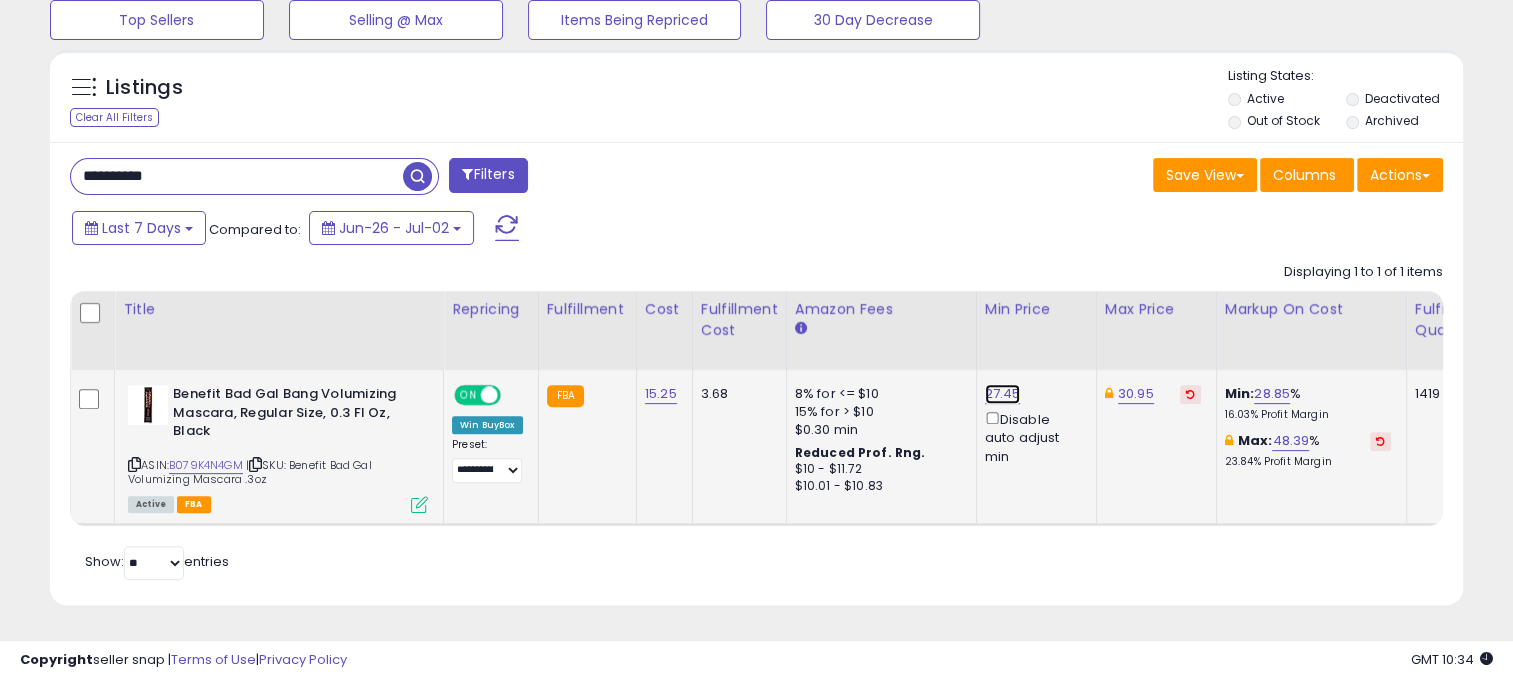 click on "27.45" at bounding box center [1003, 394] 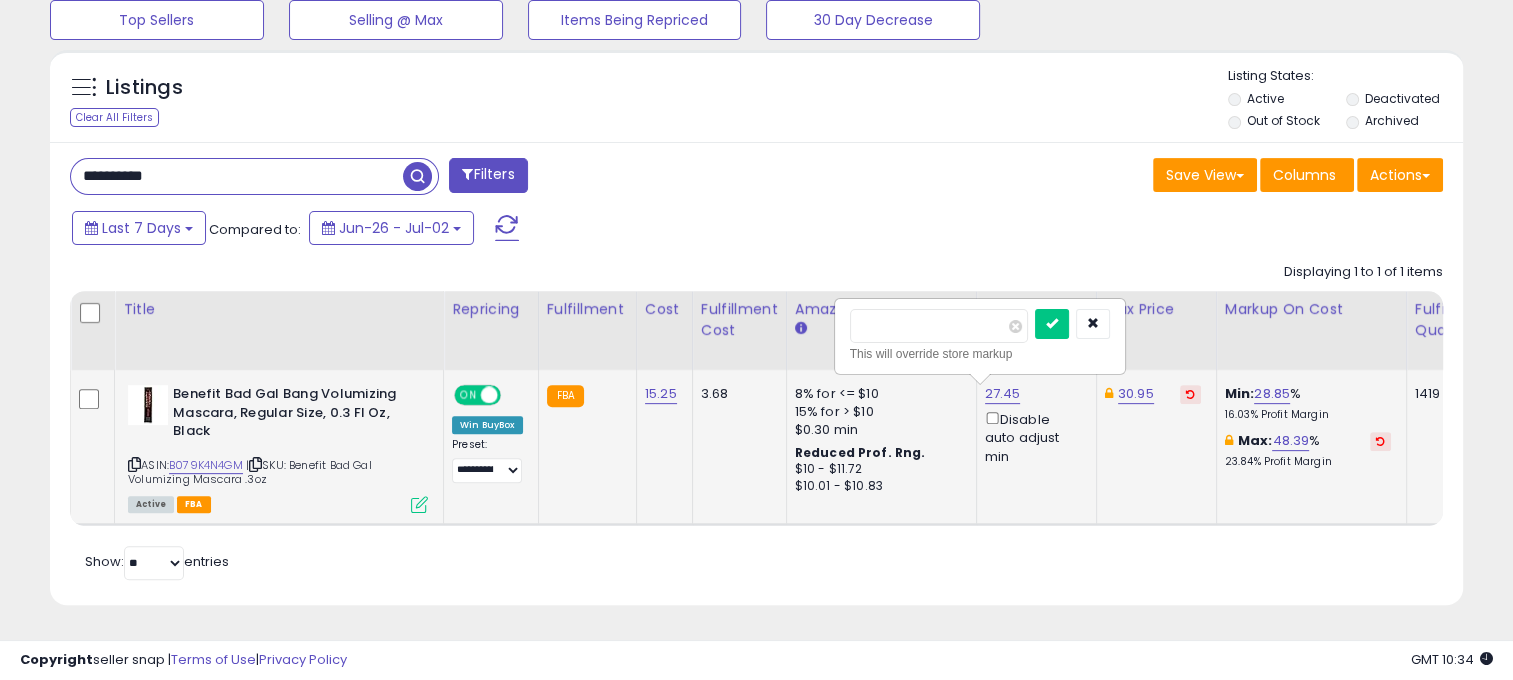 click on "*****" at bounding box center (939, 326) 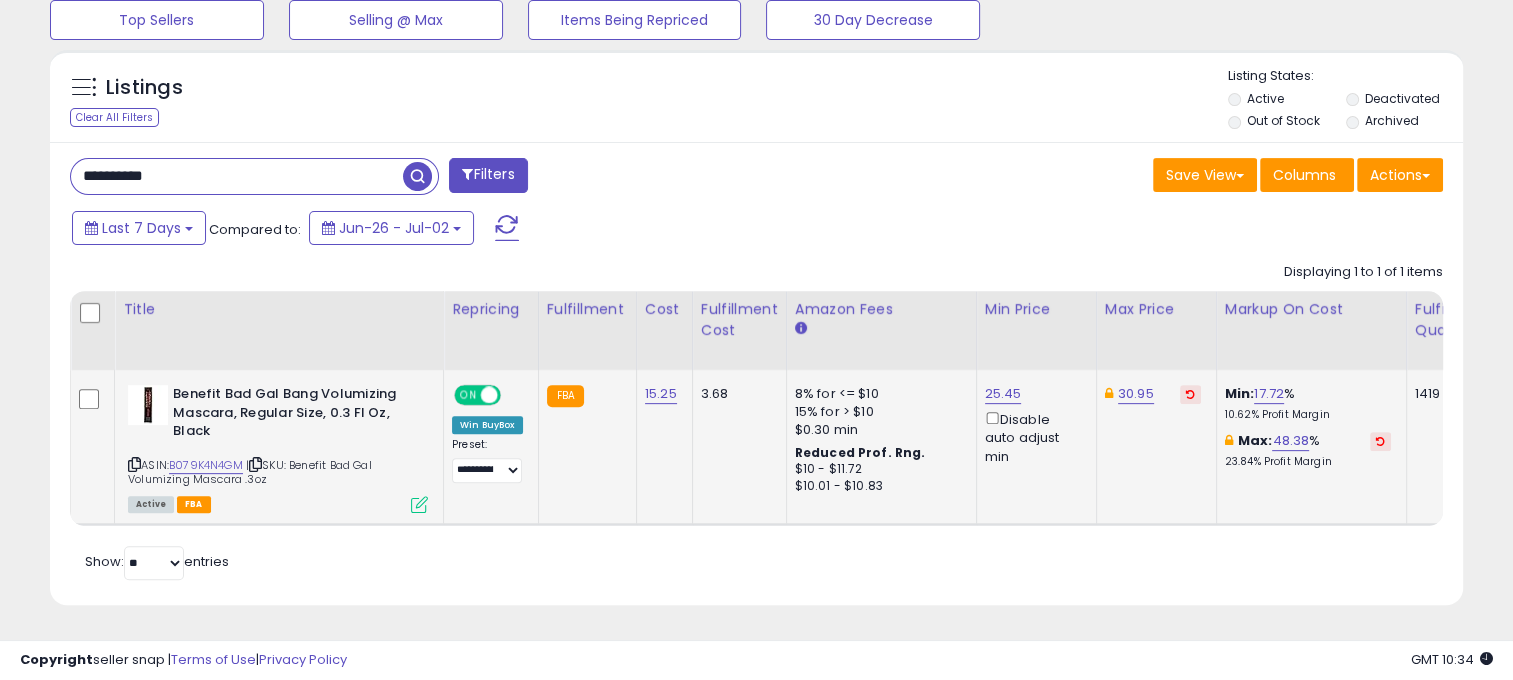 click on "FBA" 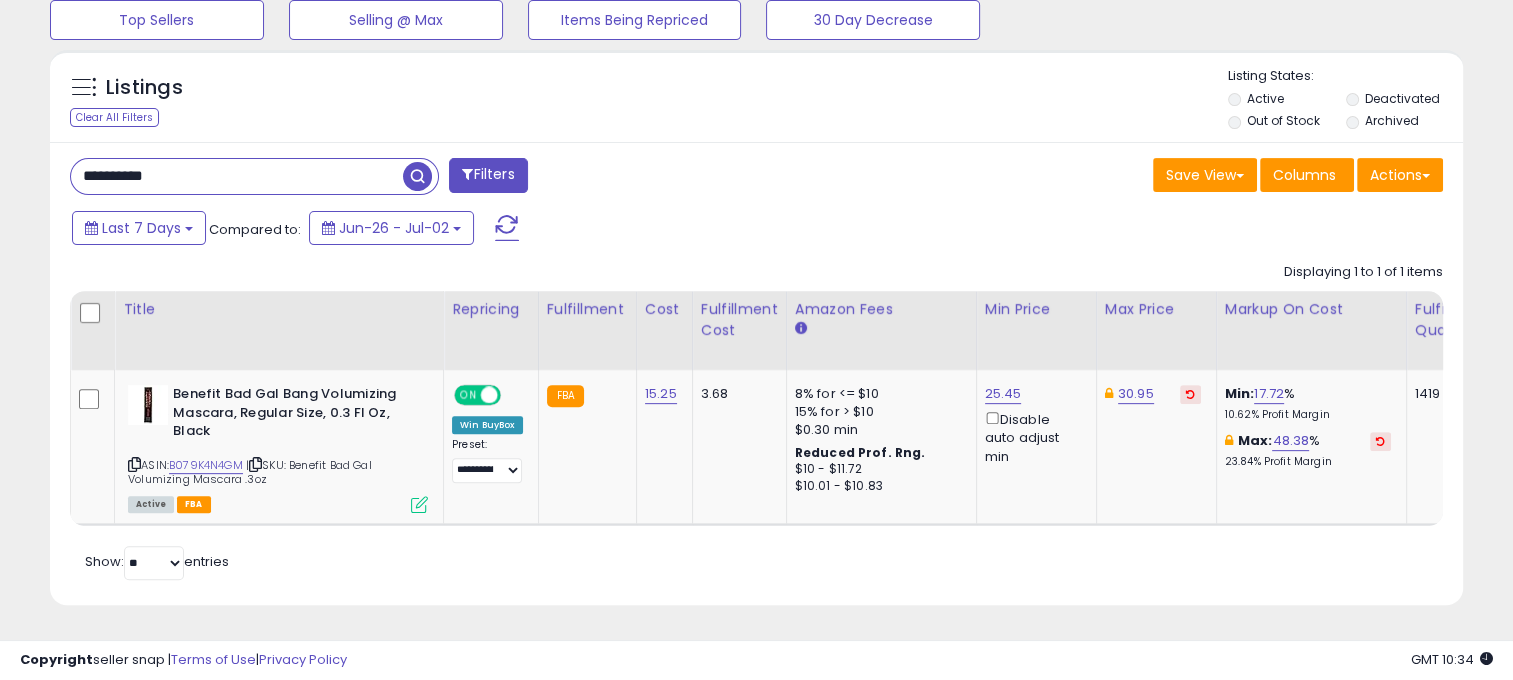 scroll, scrollTop: 693, scrollLeft: 0, axis: vertical 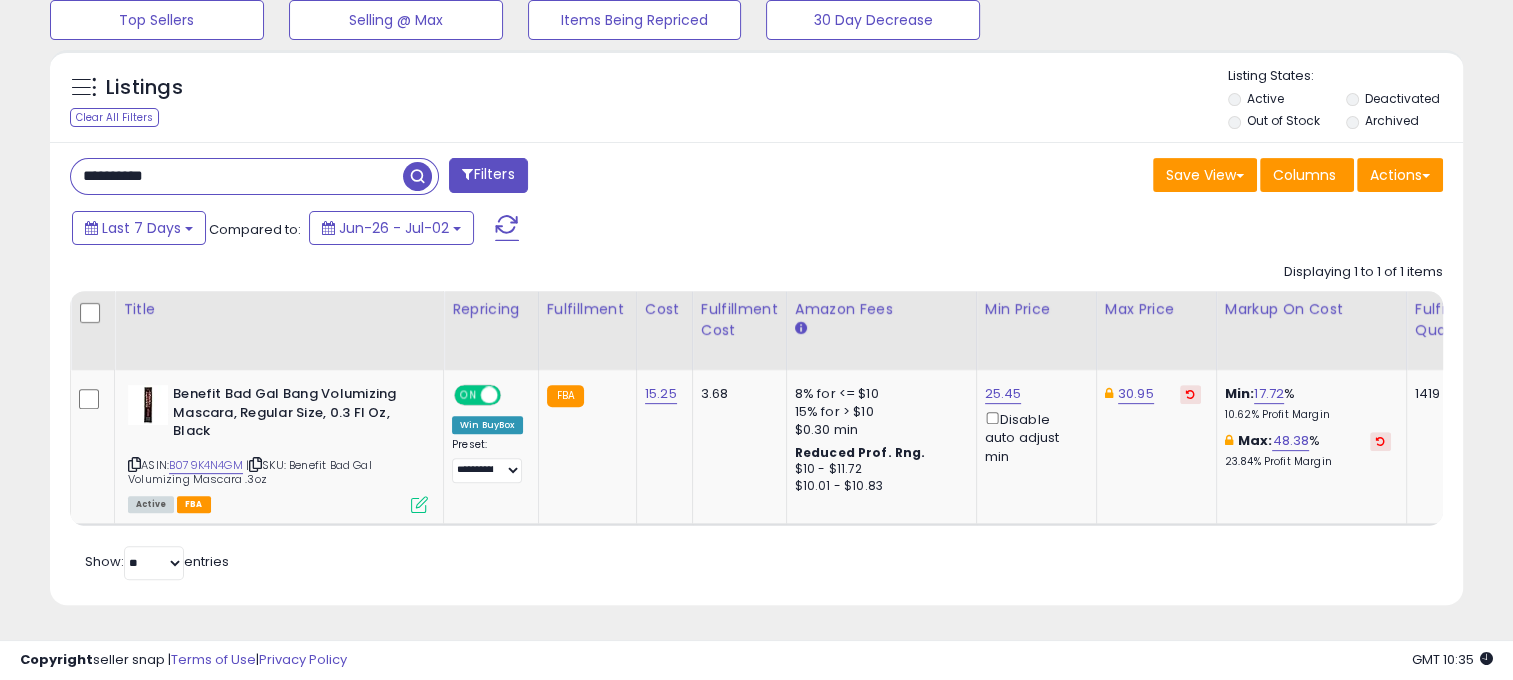 click on "**********" at bounding box center (237, 176) 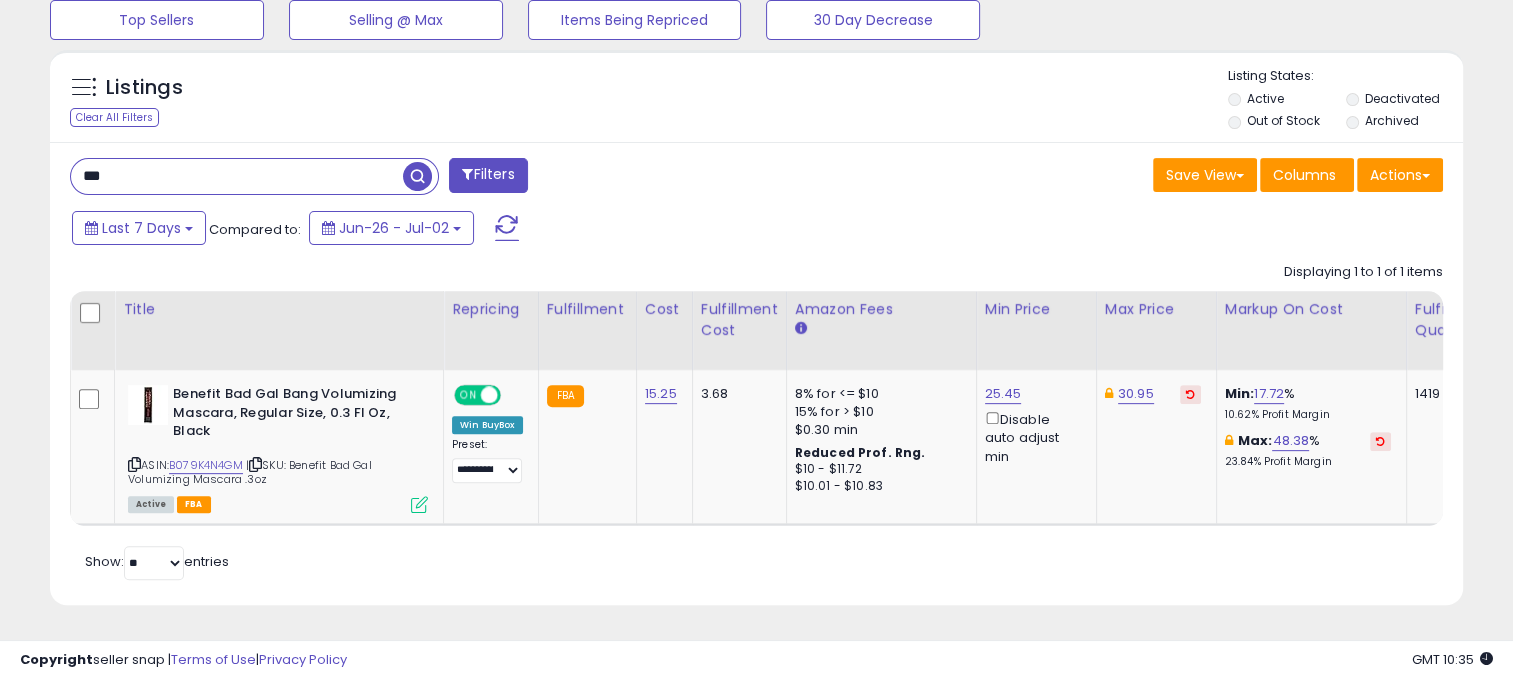 type on "***" 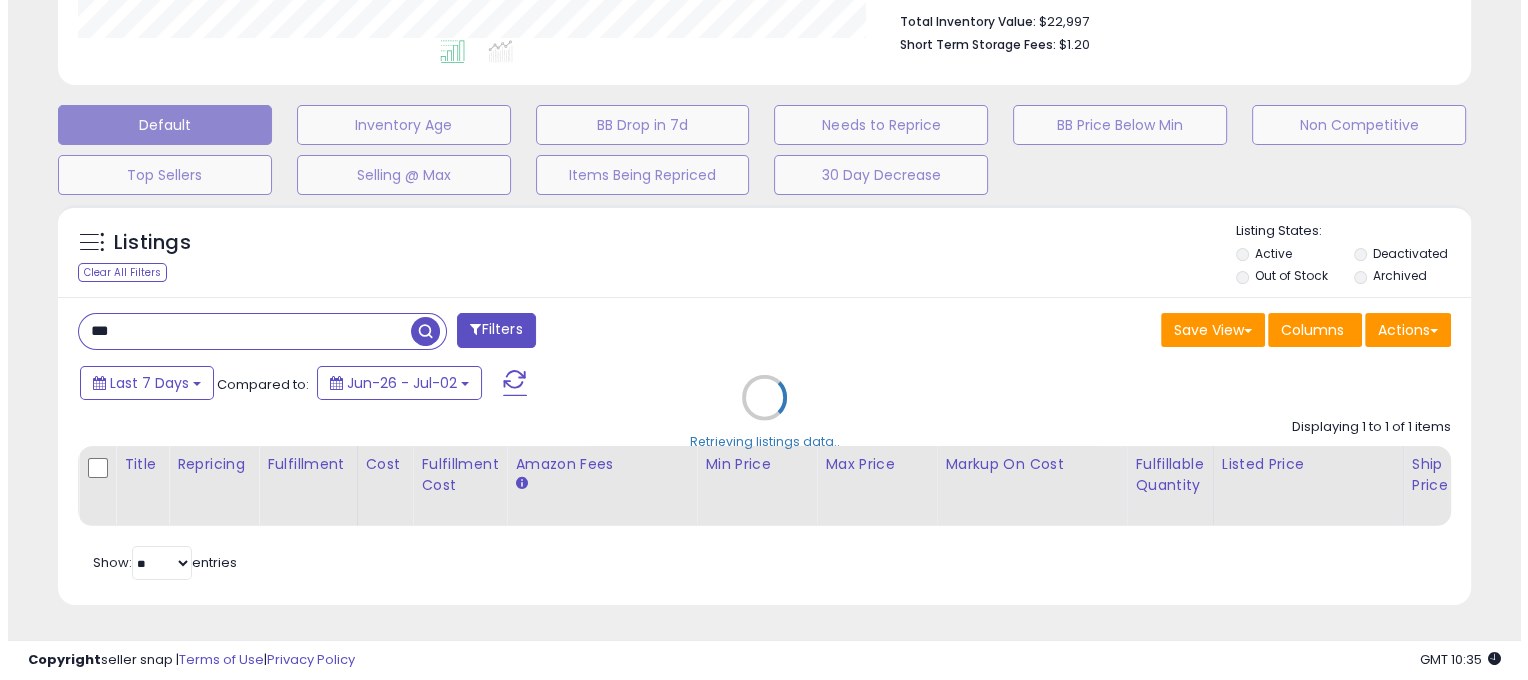 scroll, scrollTop: 539, scrollLeft: 0, axis: vertical 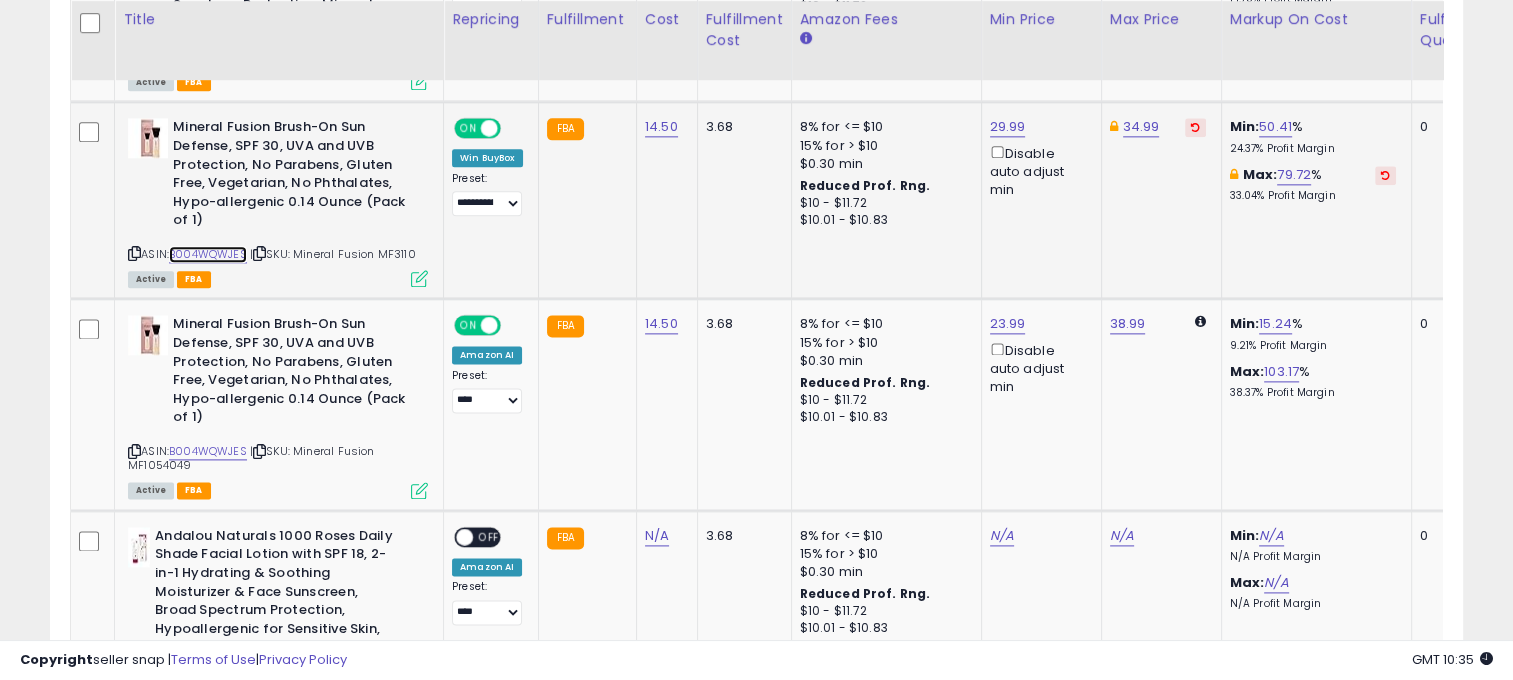 click on "B004WQWJES" at bounding box center (208, 254) 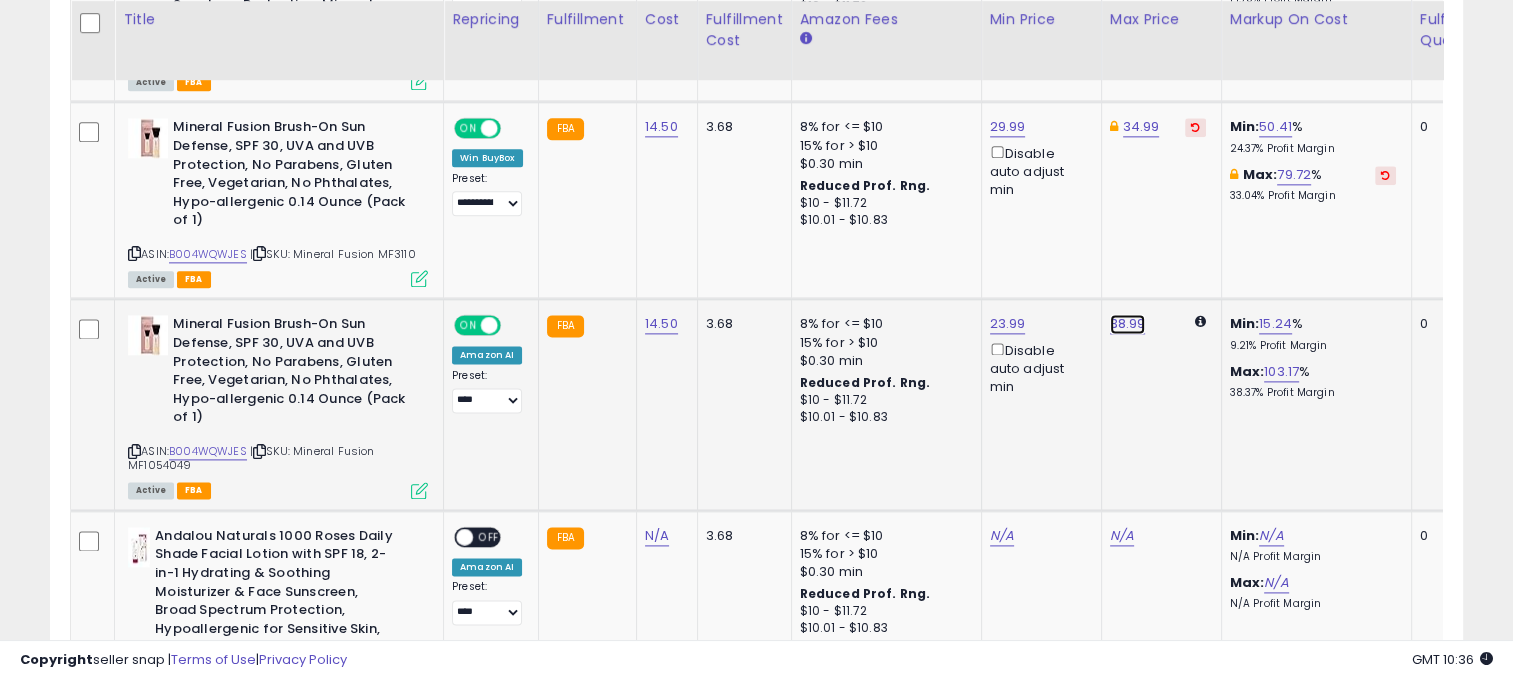 click on "38.99" at bounding box center (1128, -1465) 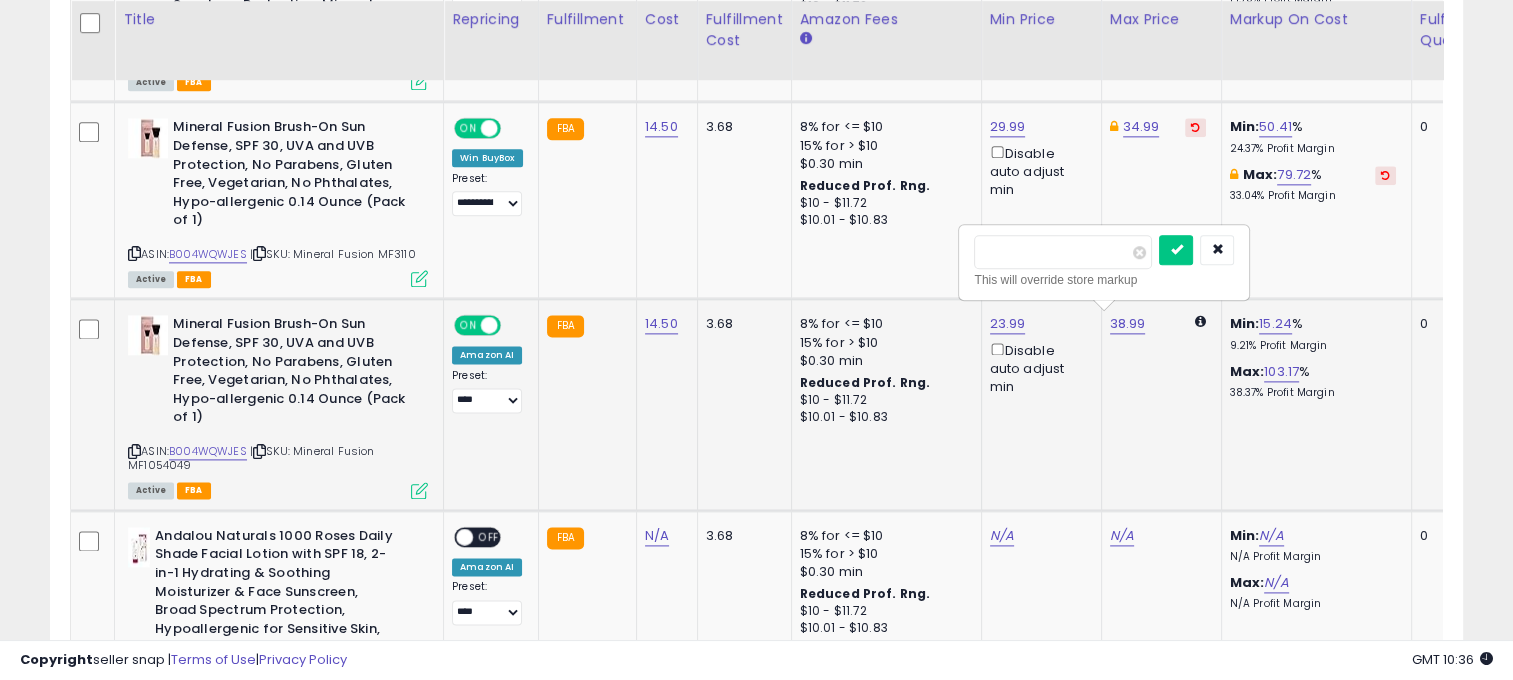 click on "*****" at bounding box center [1063, 252] 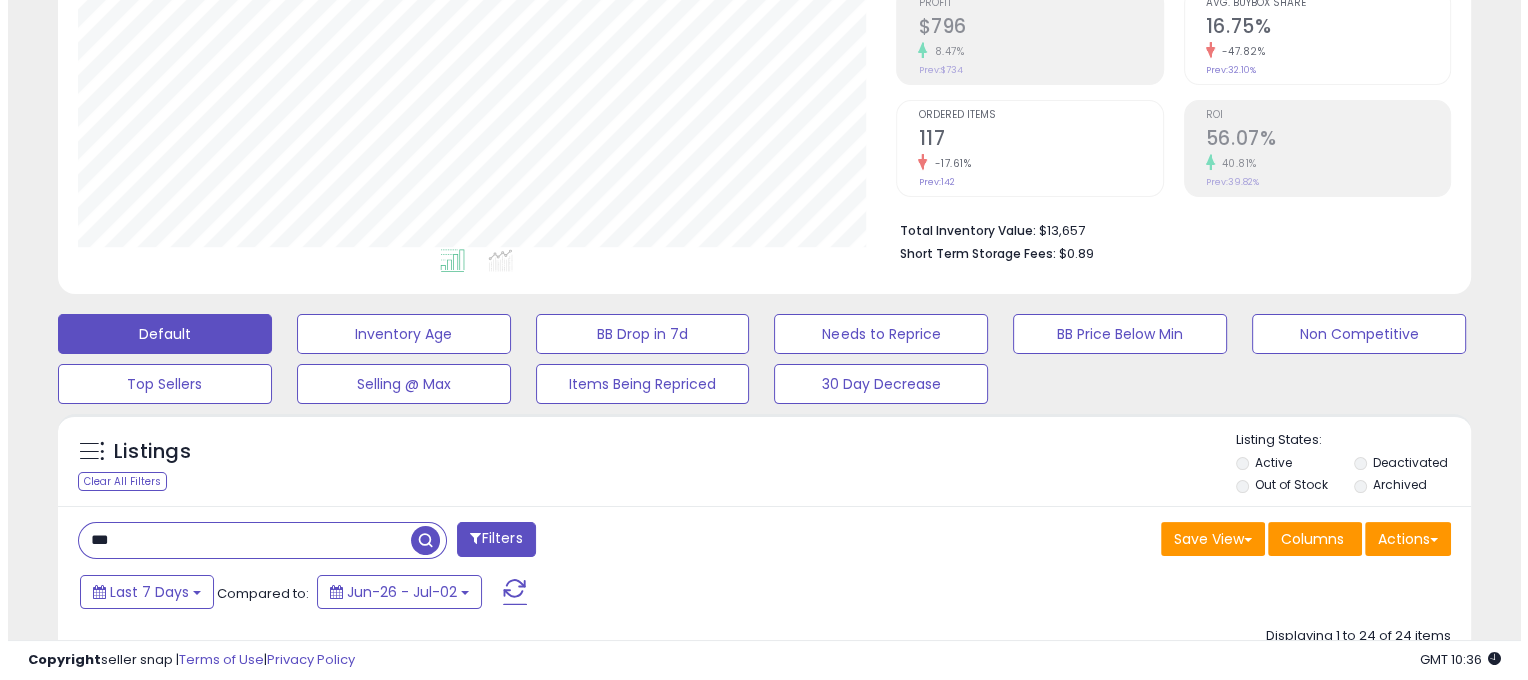 scroll, scrollTop: 372, scrollLeft: 0, axis: vertical 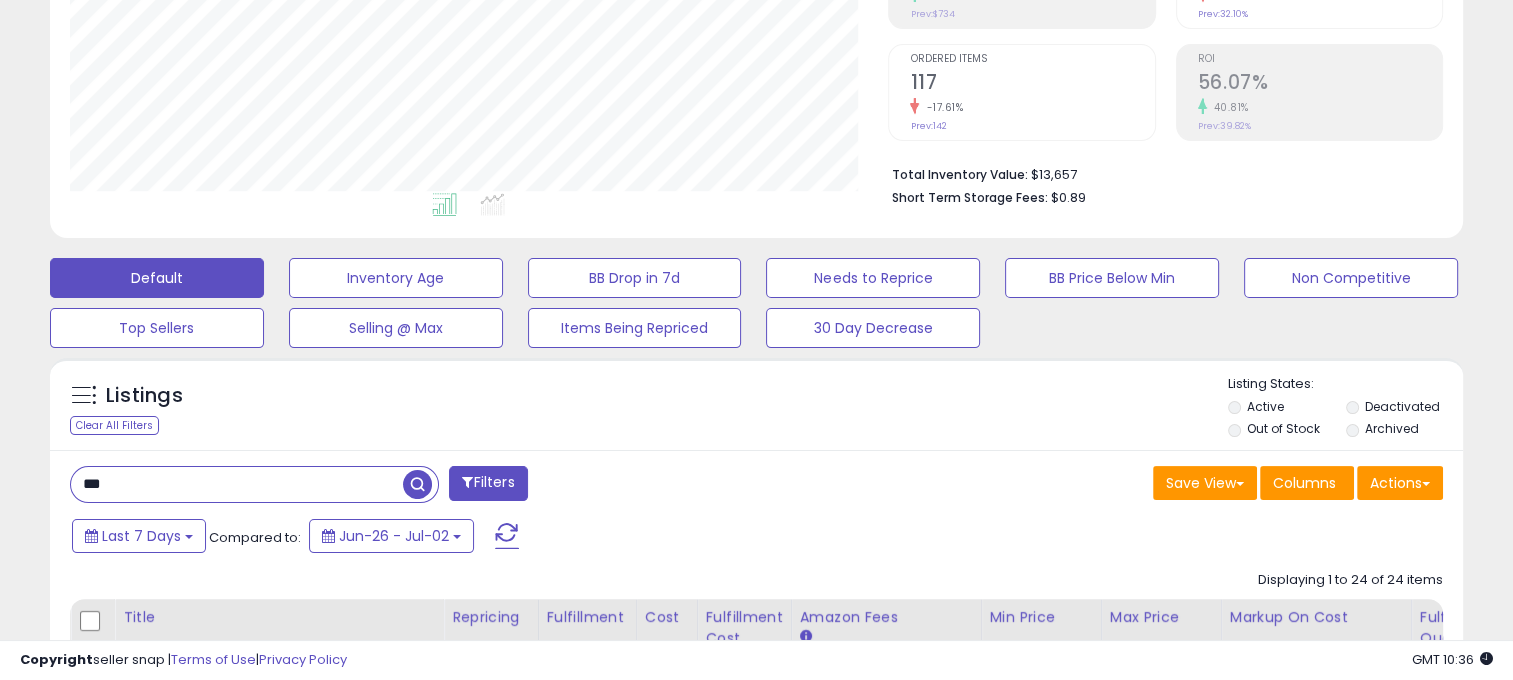 click on "***" at bounding box center (237, 484) 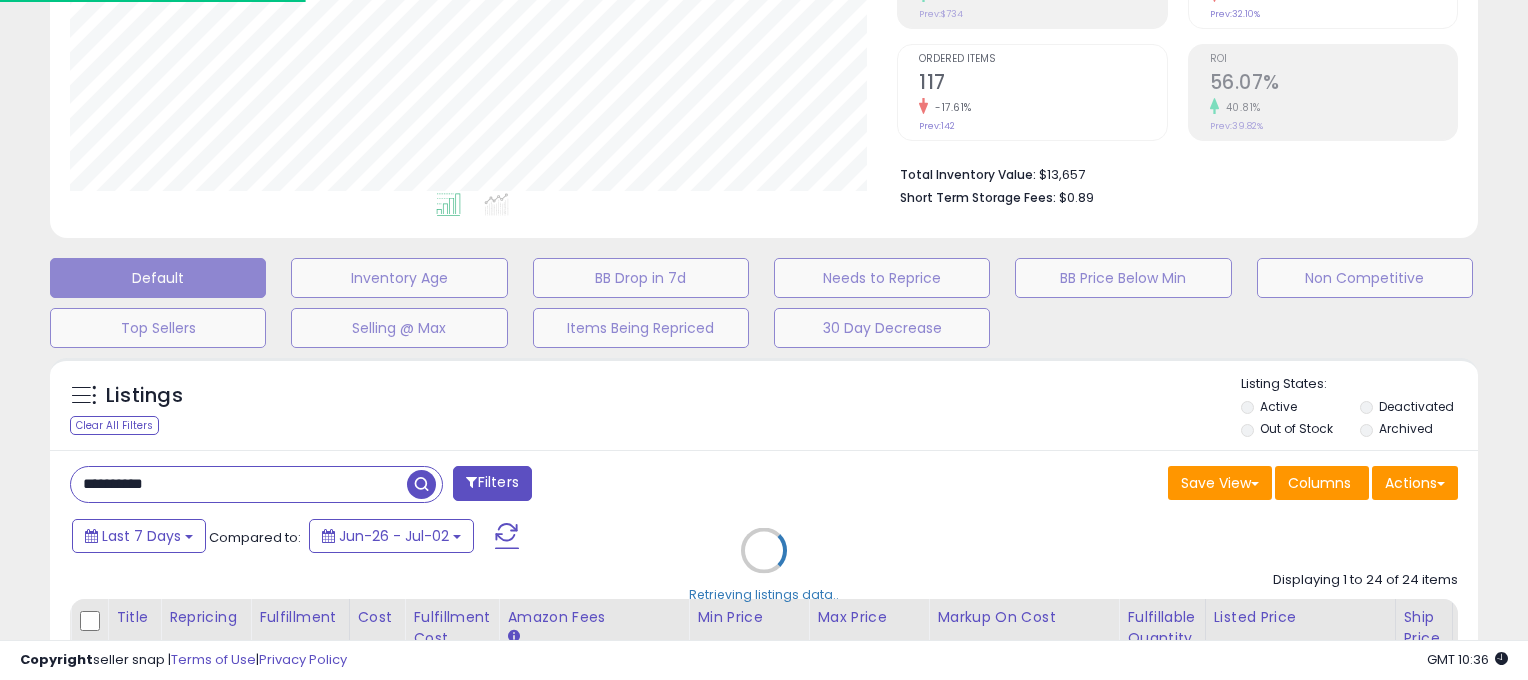scroll, scrollTop: 999589, scrollLeft: 999172, axis: both 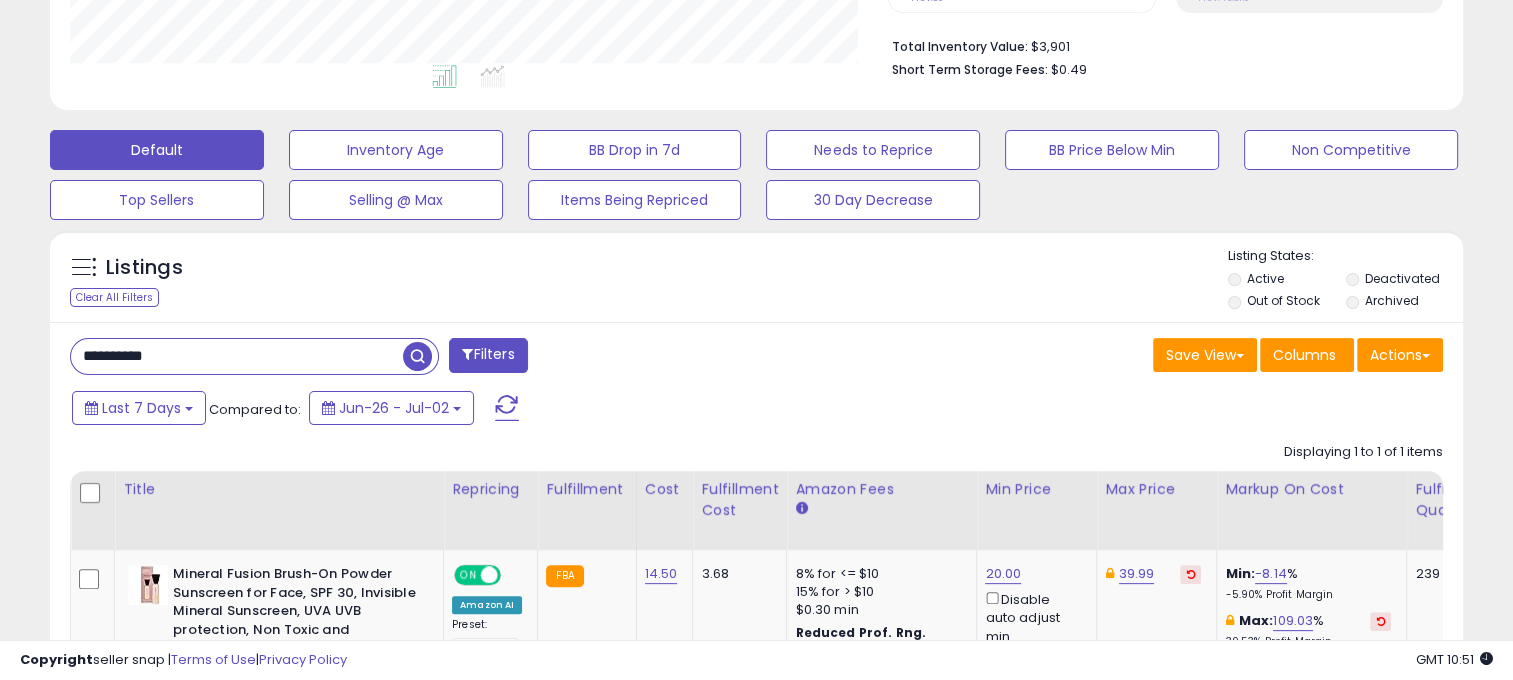 click on "**********" at bounding box center (237, 356) 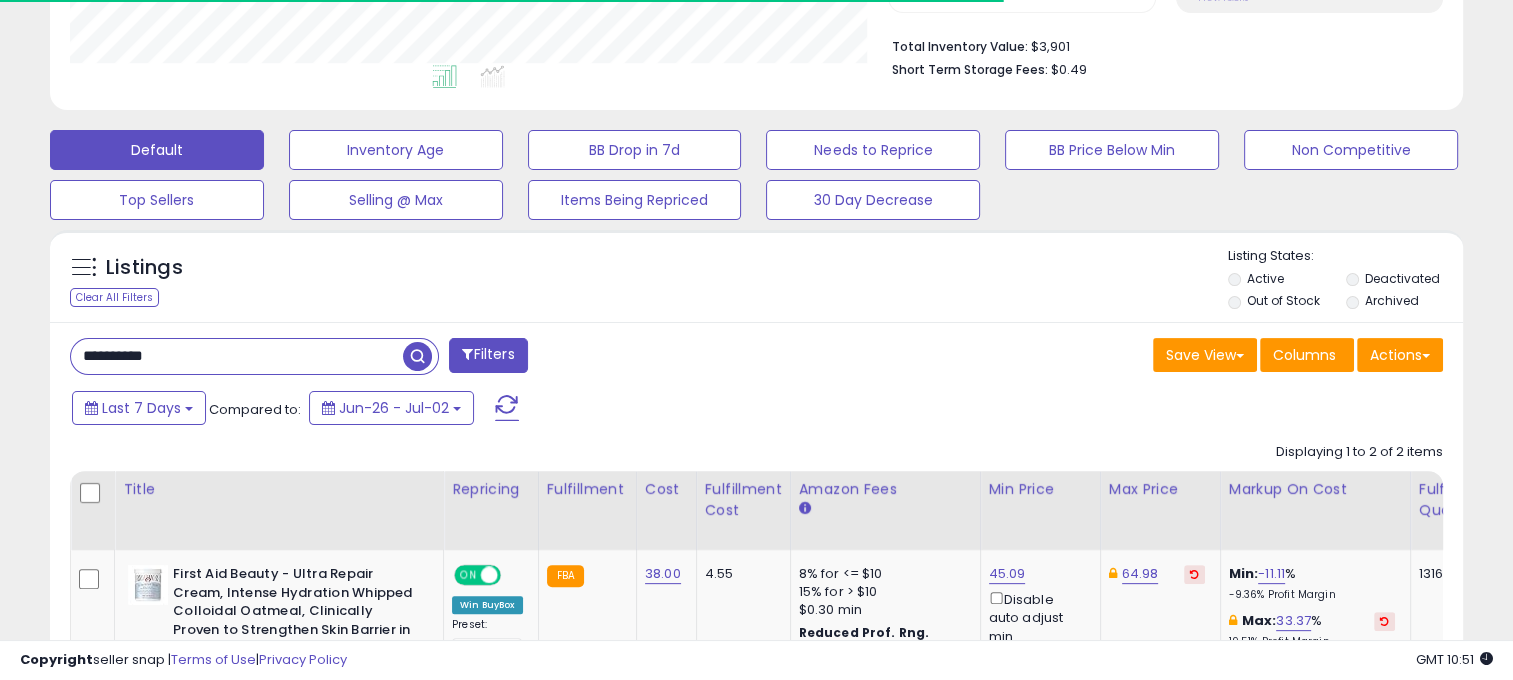 scroll, scrollTop: 409, scrollLeft: 818, axis: both 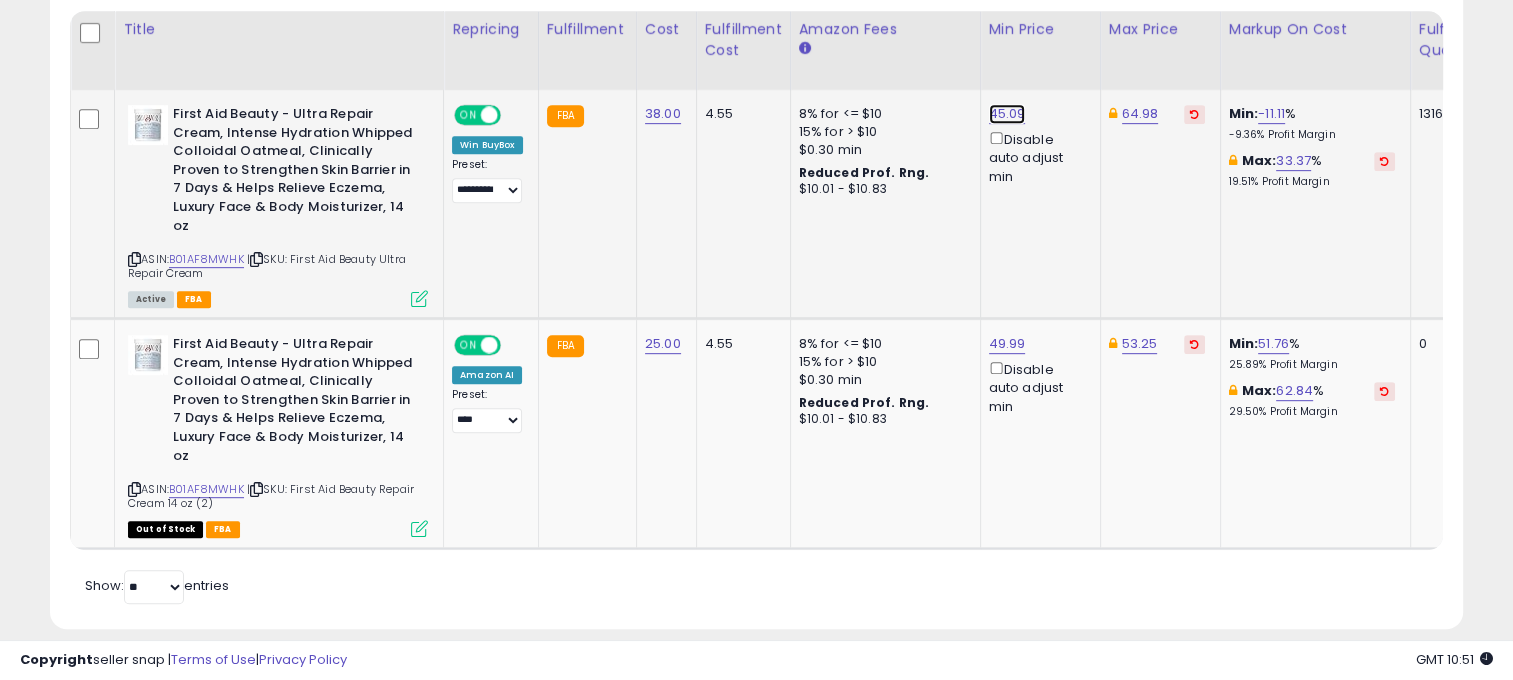 click on "45.09" at bounding box center [1007, 114] 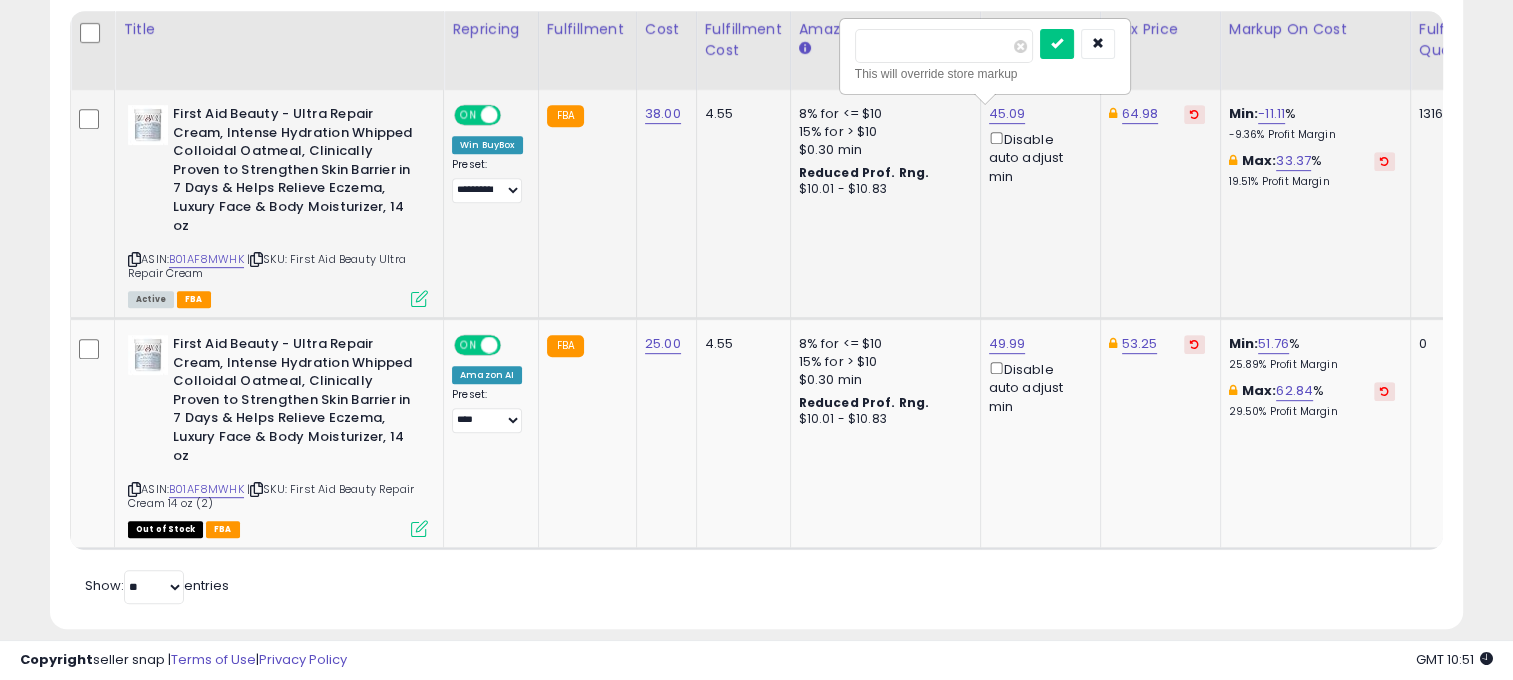 click on "*****" at bounding box center (944, 46) 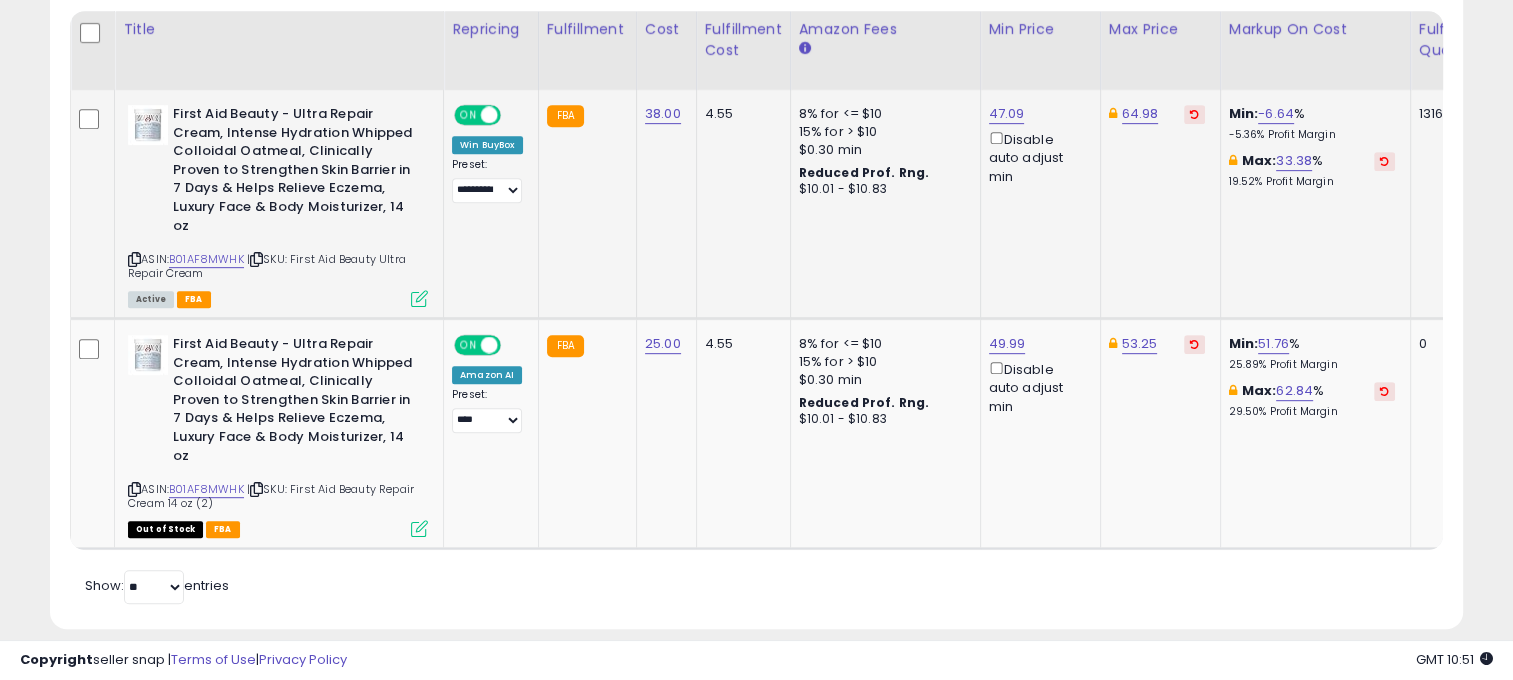 click on "4.55" 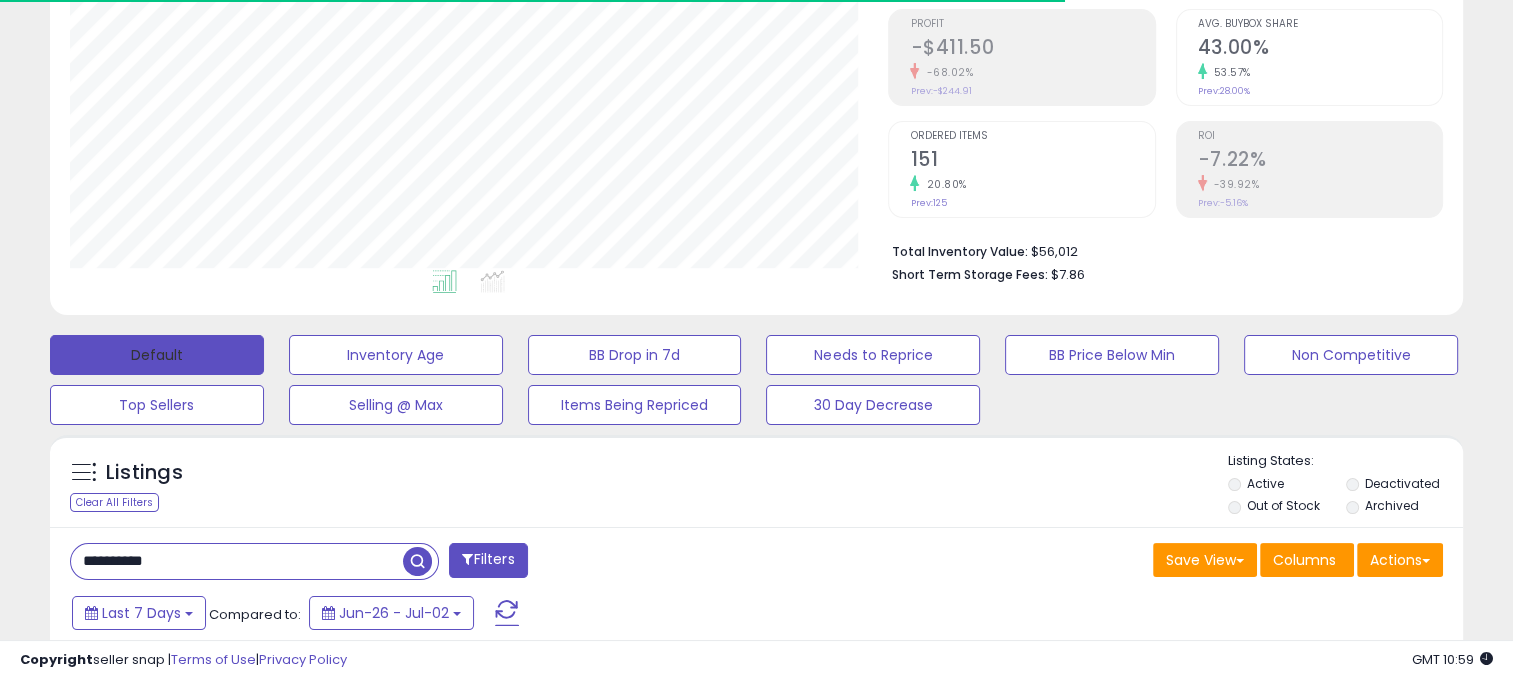 scroll, scrollTop: 333, scrollLeft: 0, axis: vertical 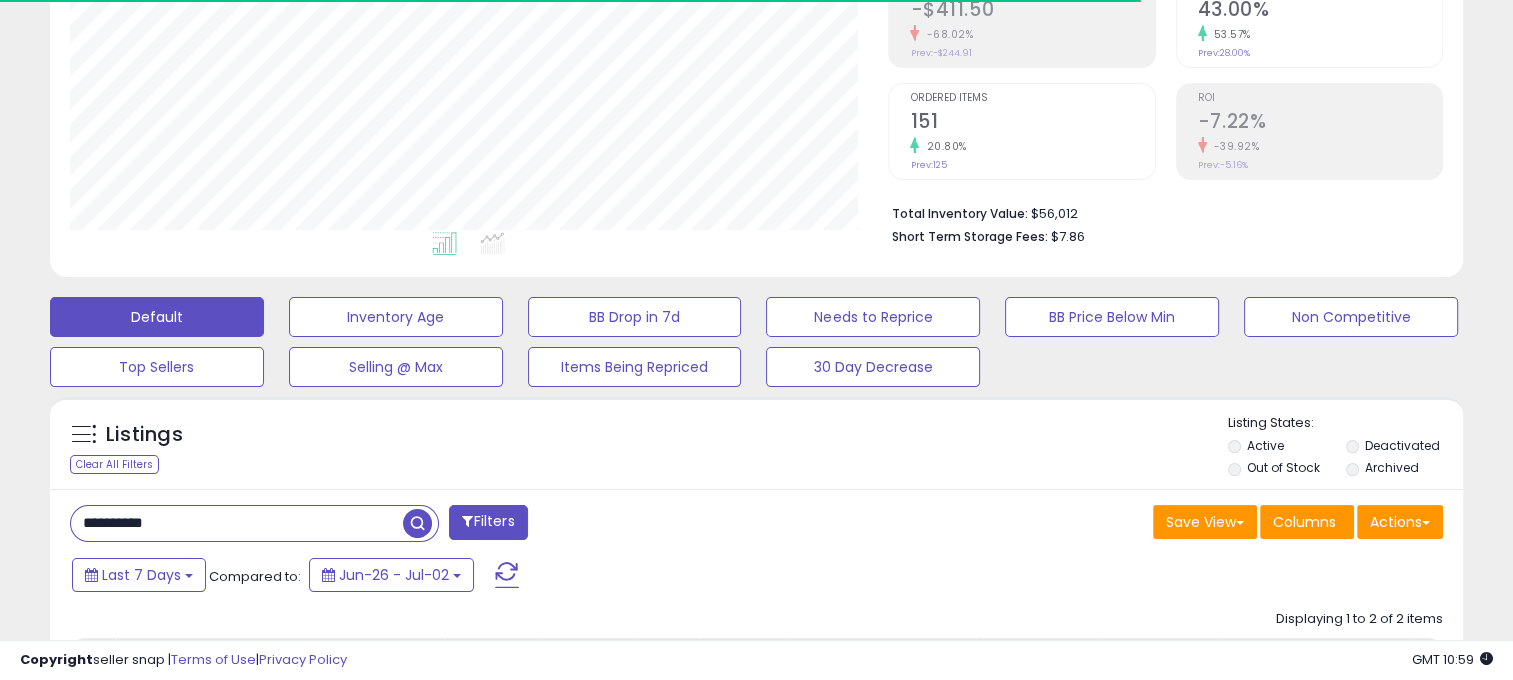 click on "**********" at bounding box center (237, 523) 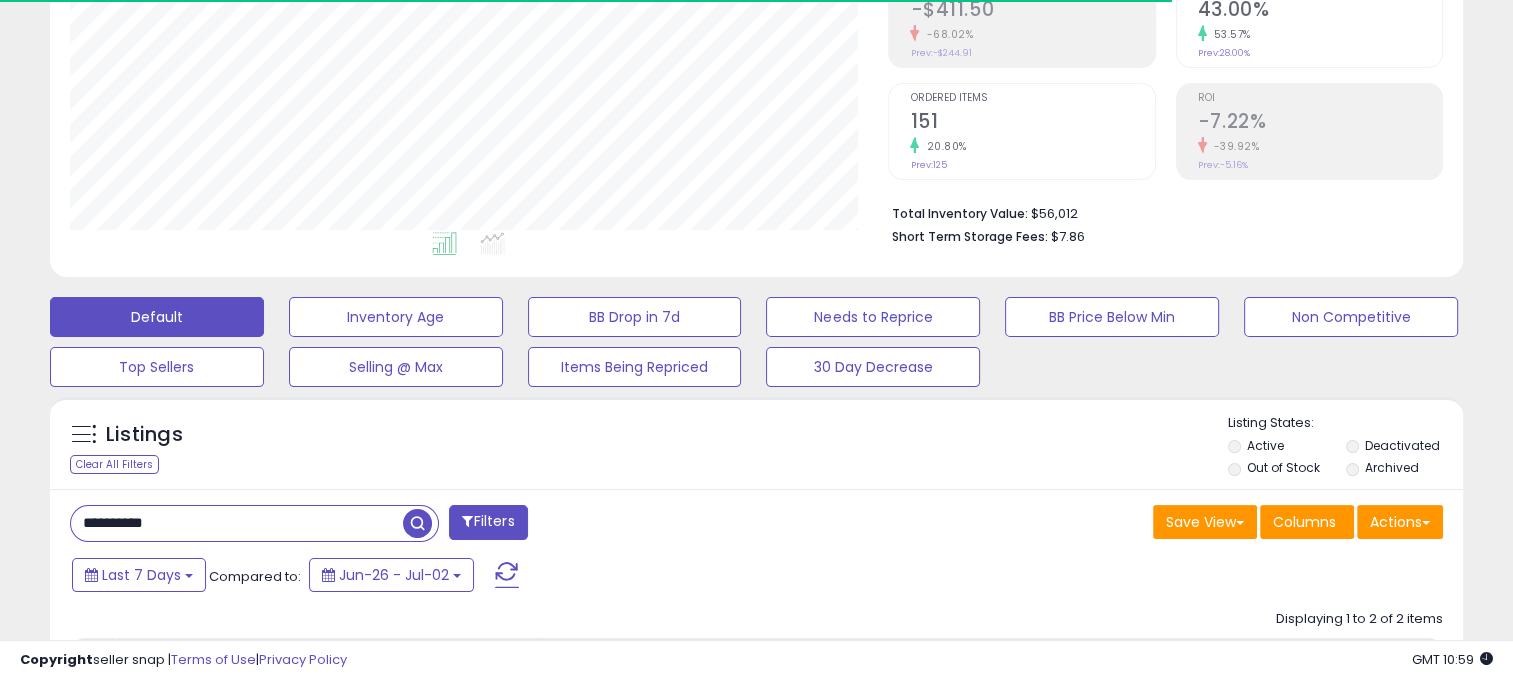 click on "**********" at bounding box center (237, 523) 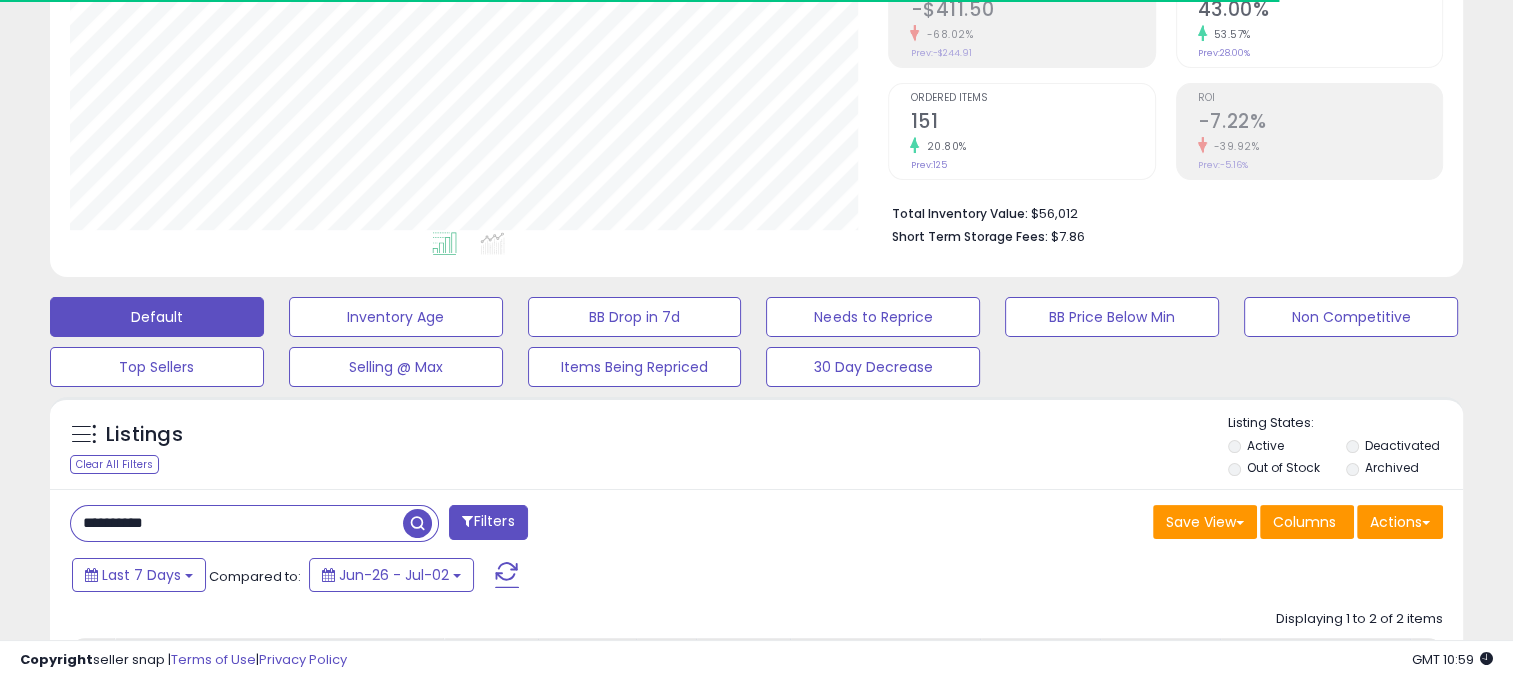 paste 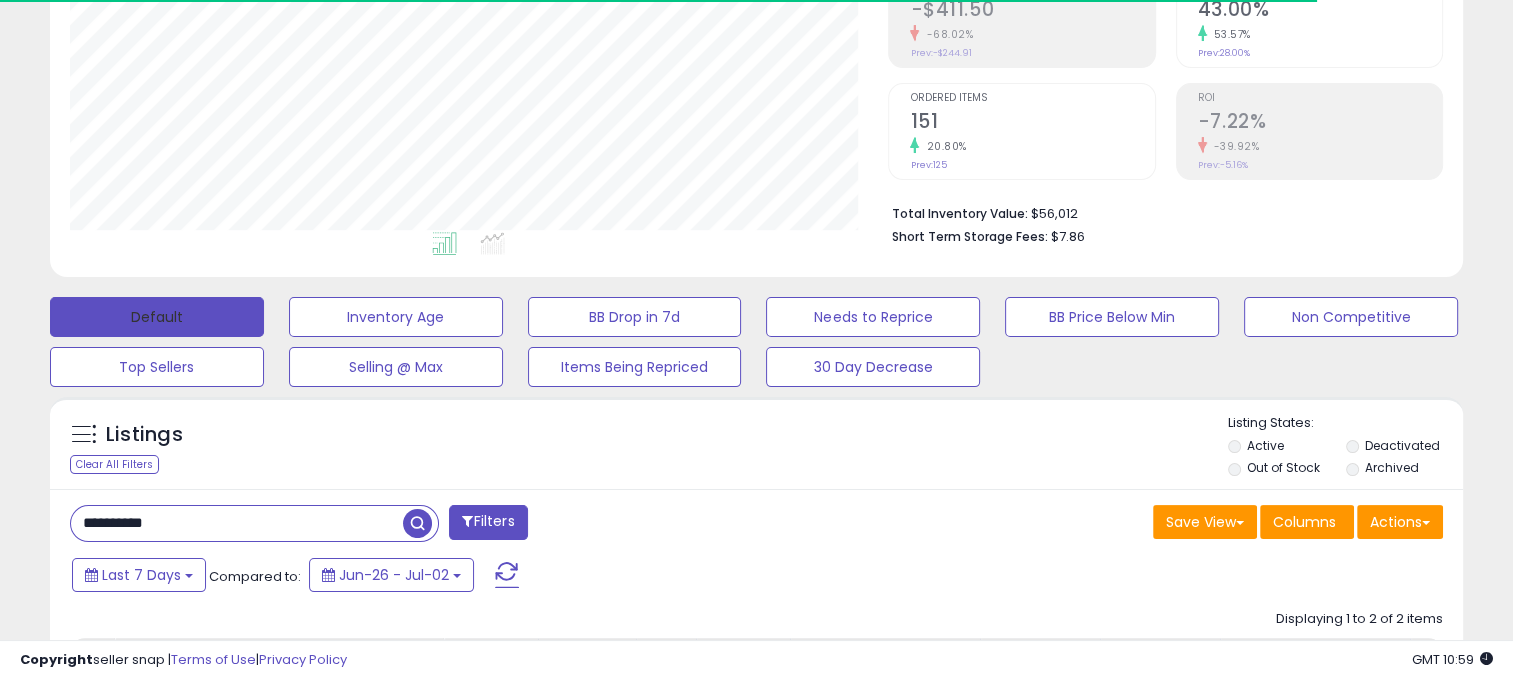 type on "**********" 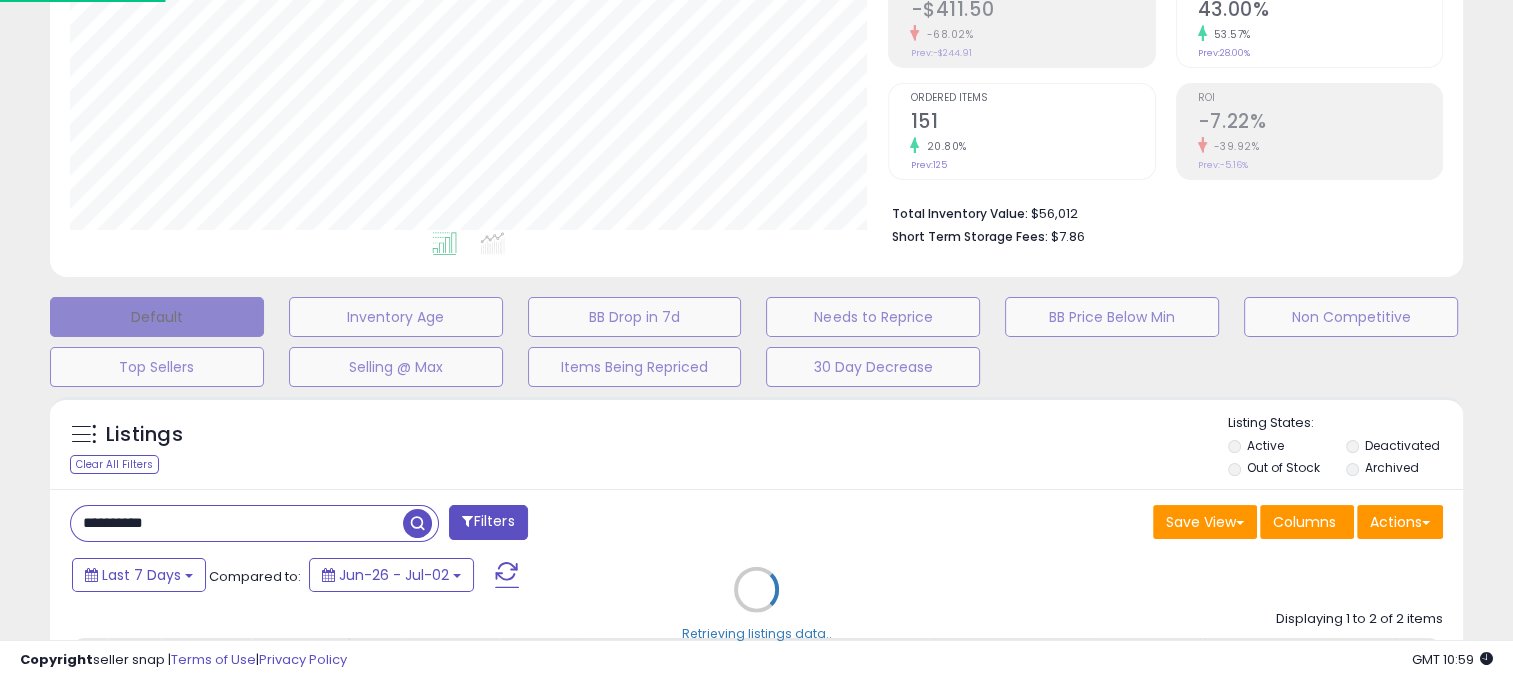 scroll, scrollTop: 999589, scrollLeft: 999172, axis: both 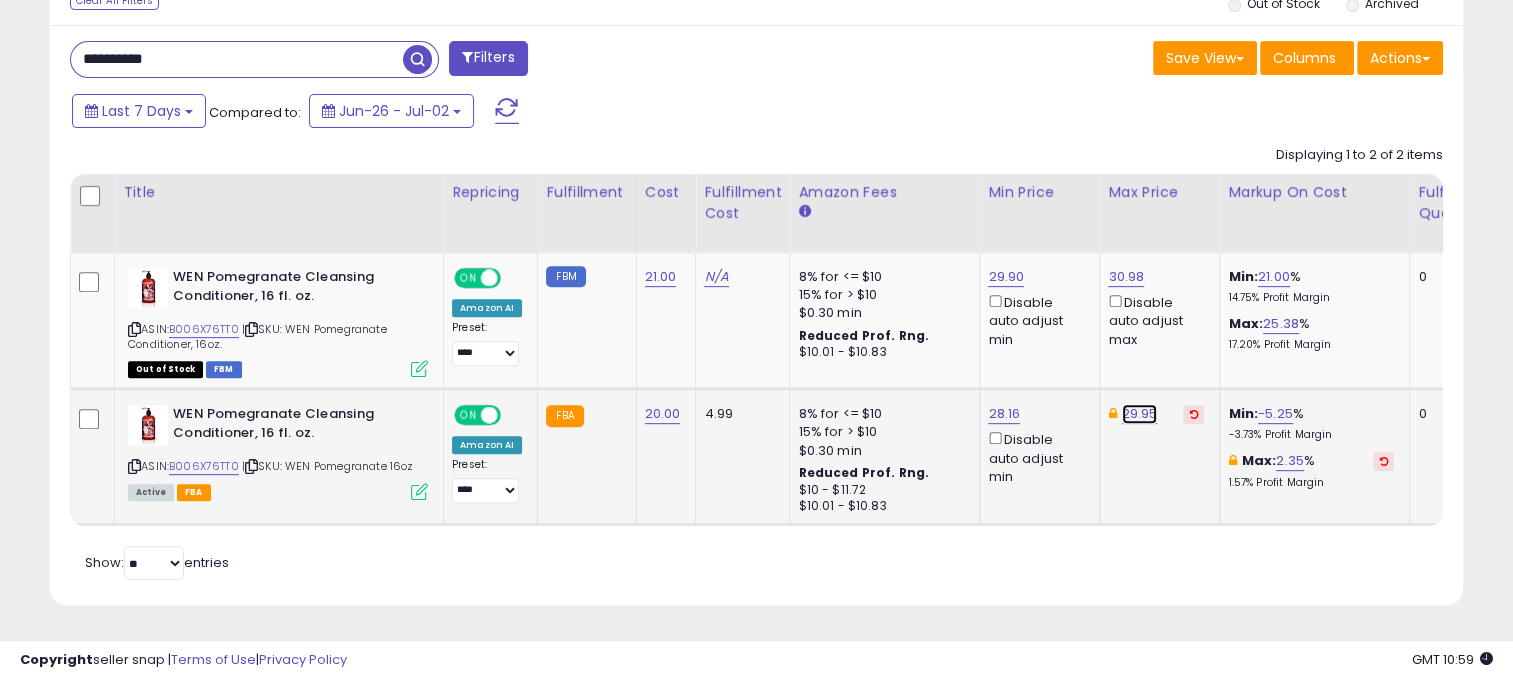 click on "29.95" at bounding box center [1140, 414] 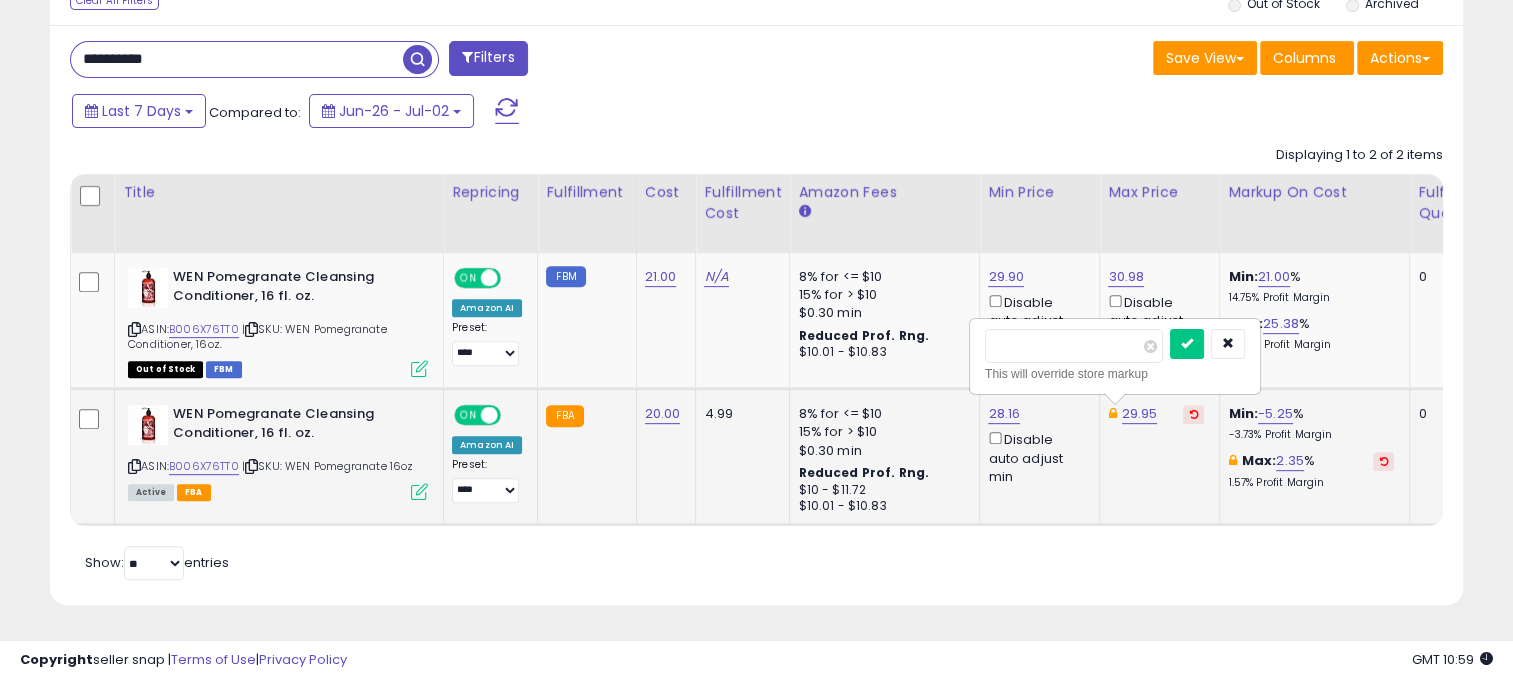 drag, startPoint x: 1004, startPoint y: 328, endPoint x: 988, endPoint y: 325, distance: 16.27882 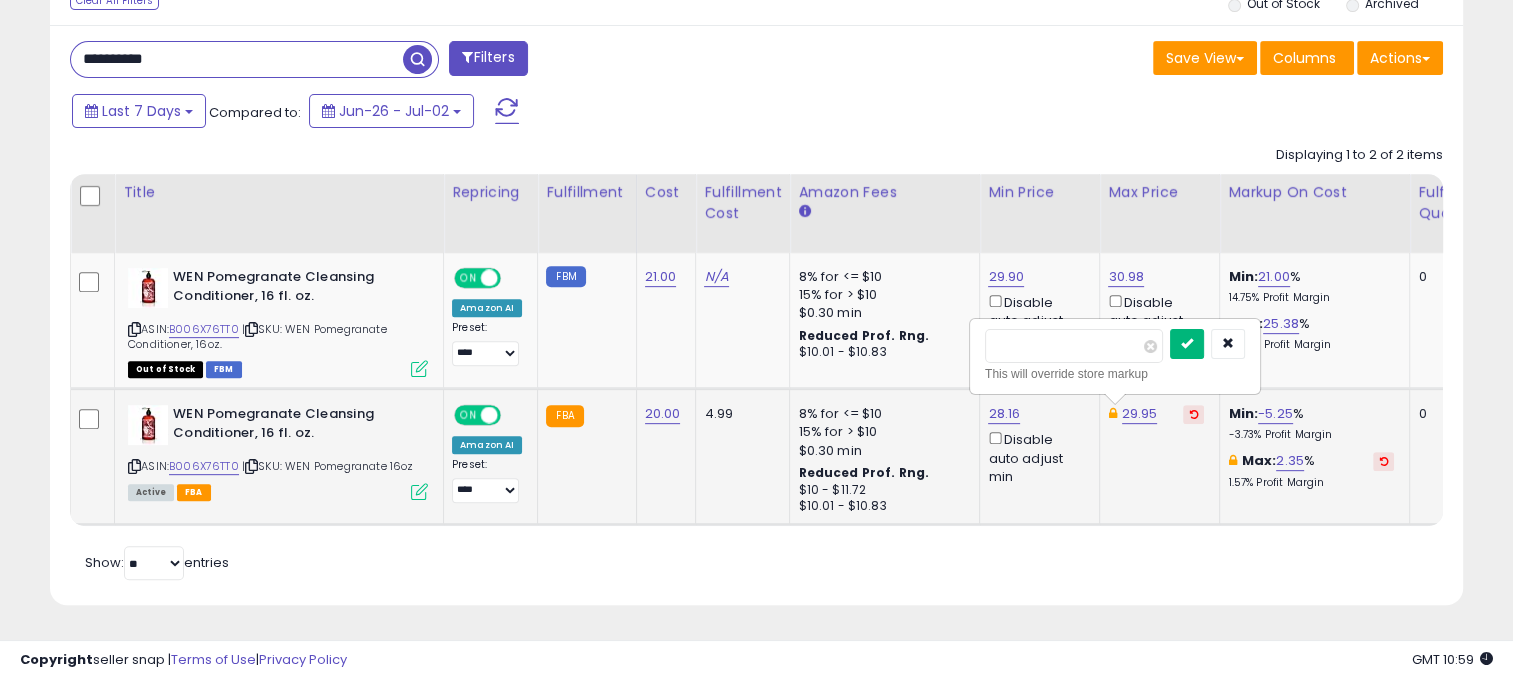 type on "*****" 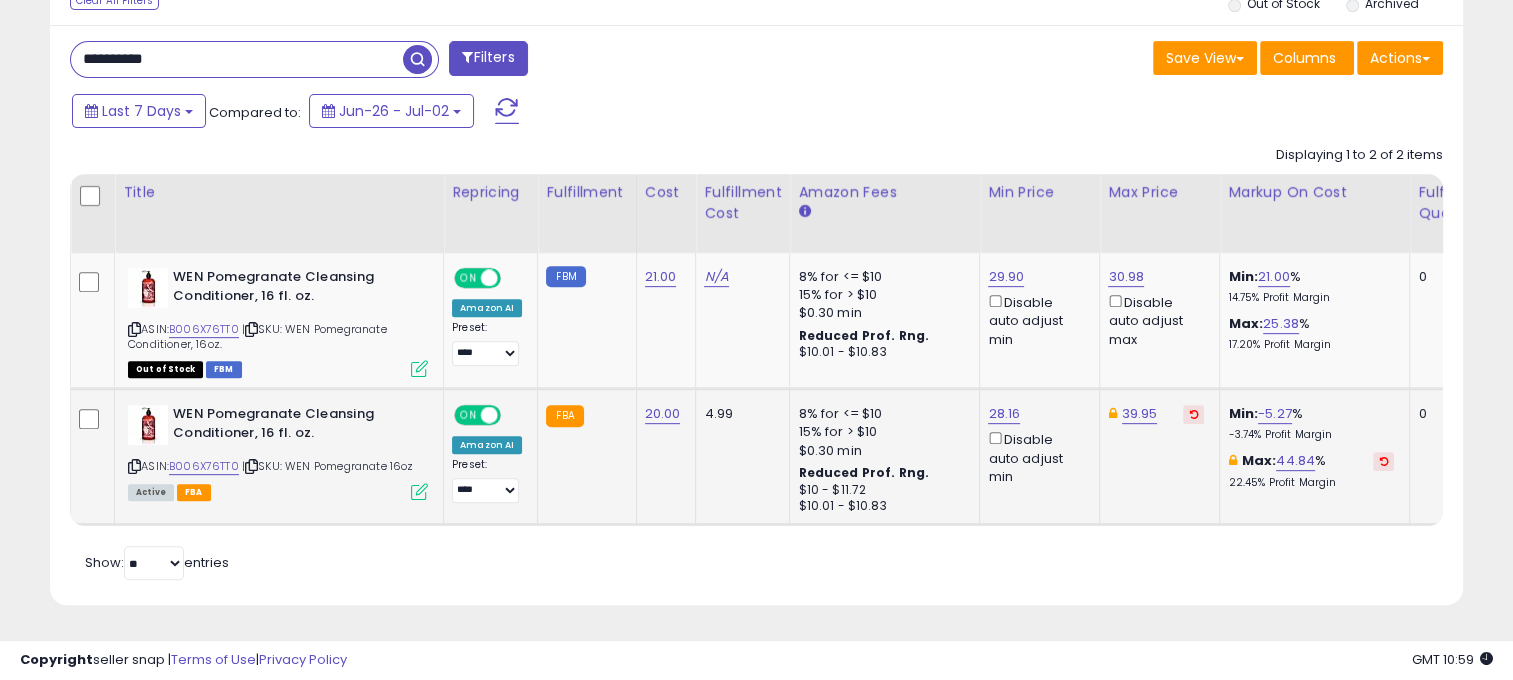 scroll, scrollTop: 0, scrollLeft: 257, axis: horizontal 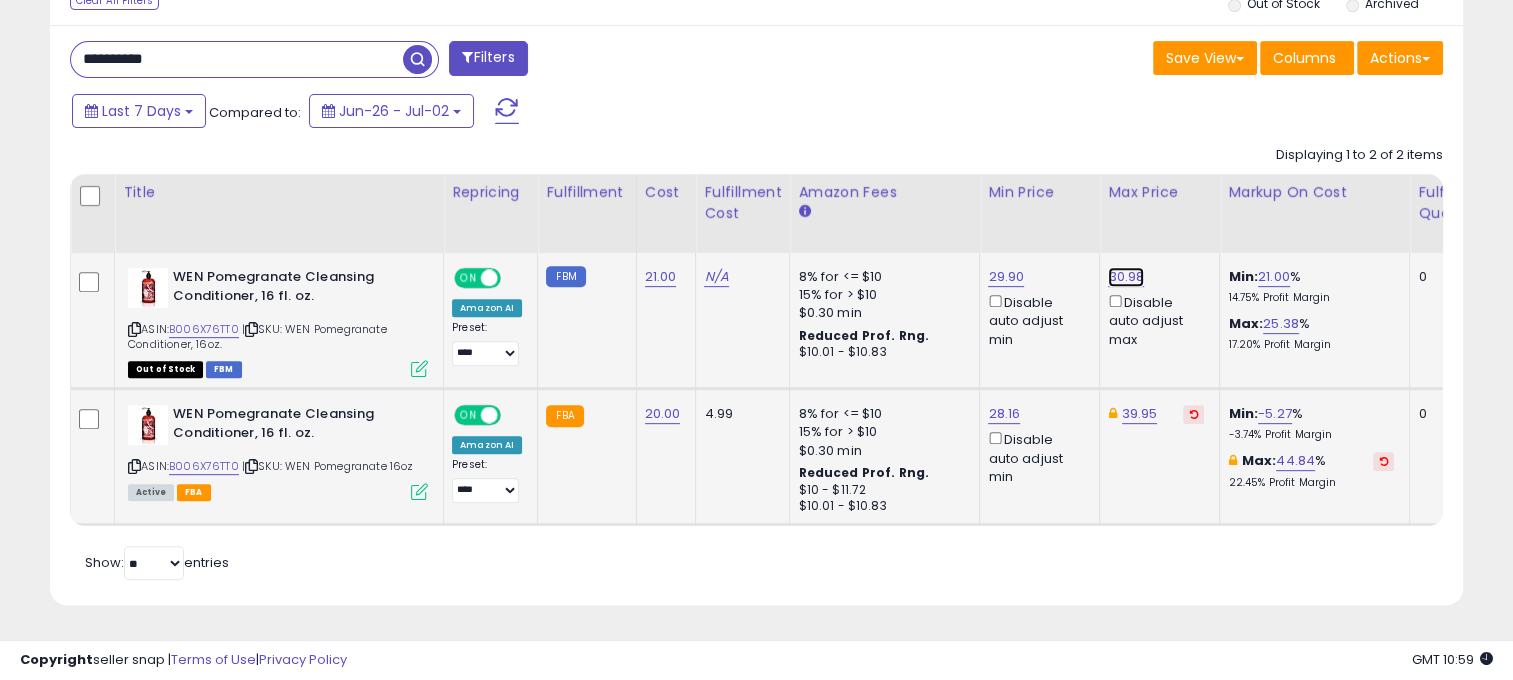 click on "30.98" at bounding box center [1126, 277] 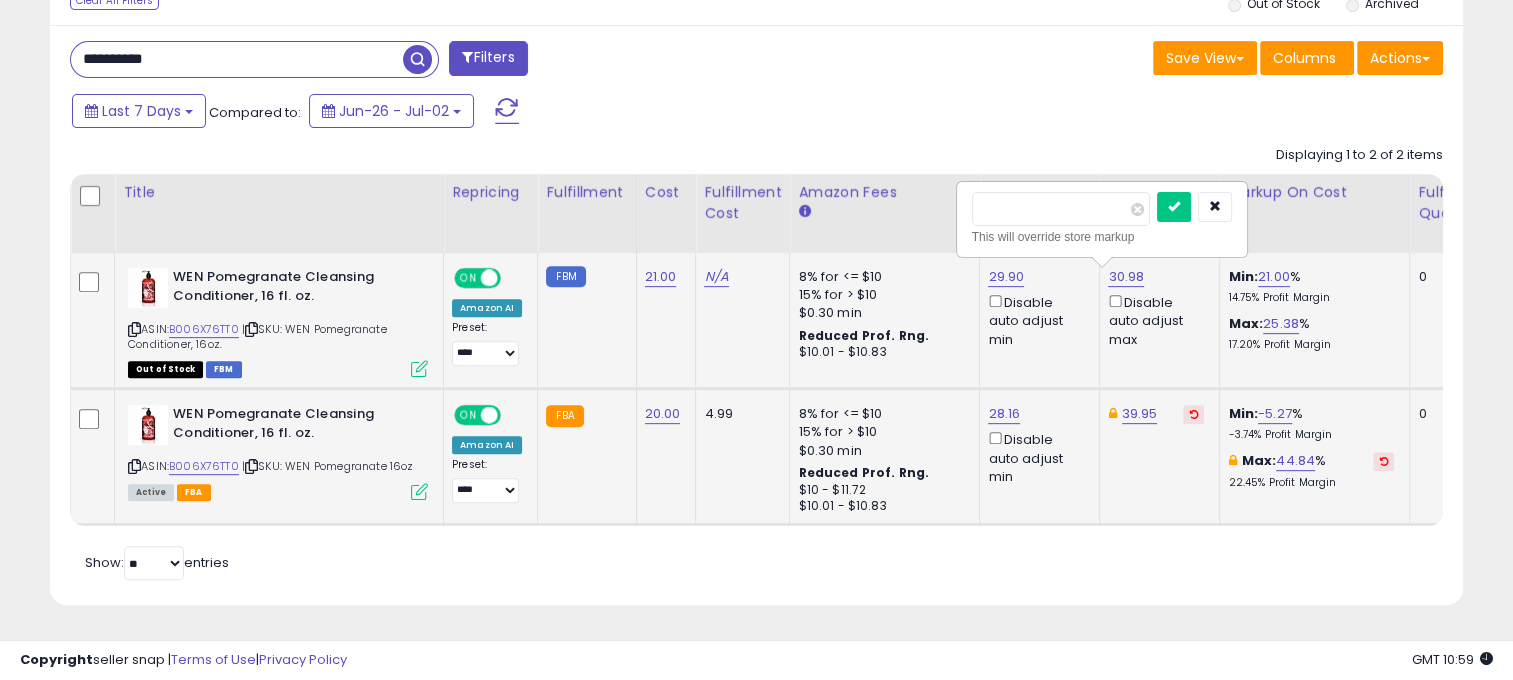 click on "*****" at bounding box center (1061, 209) 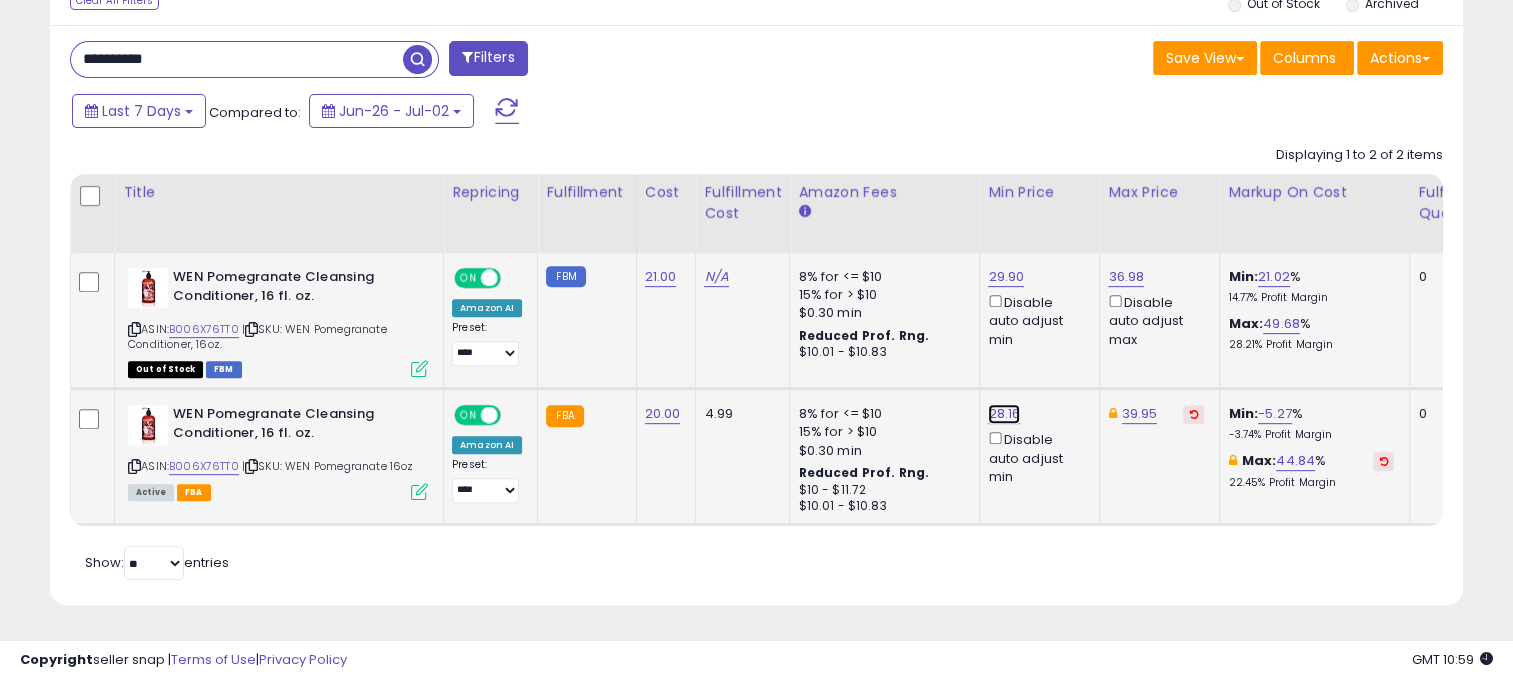 click on "28.16" at bounding box center (1006, 277) 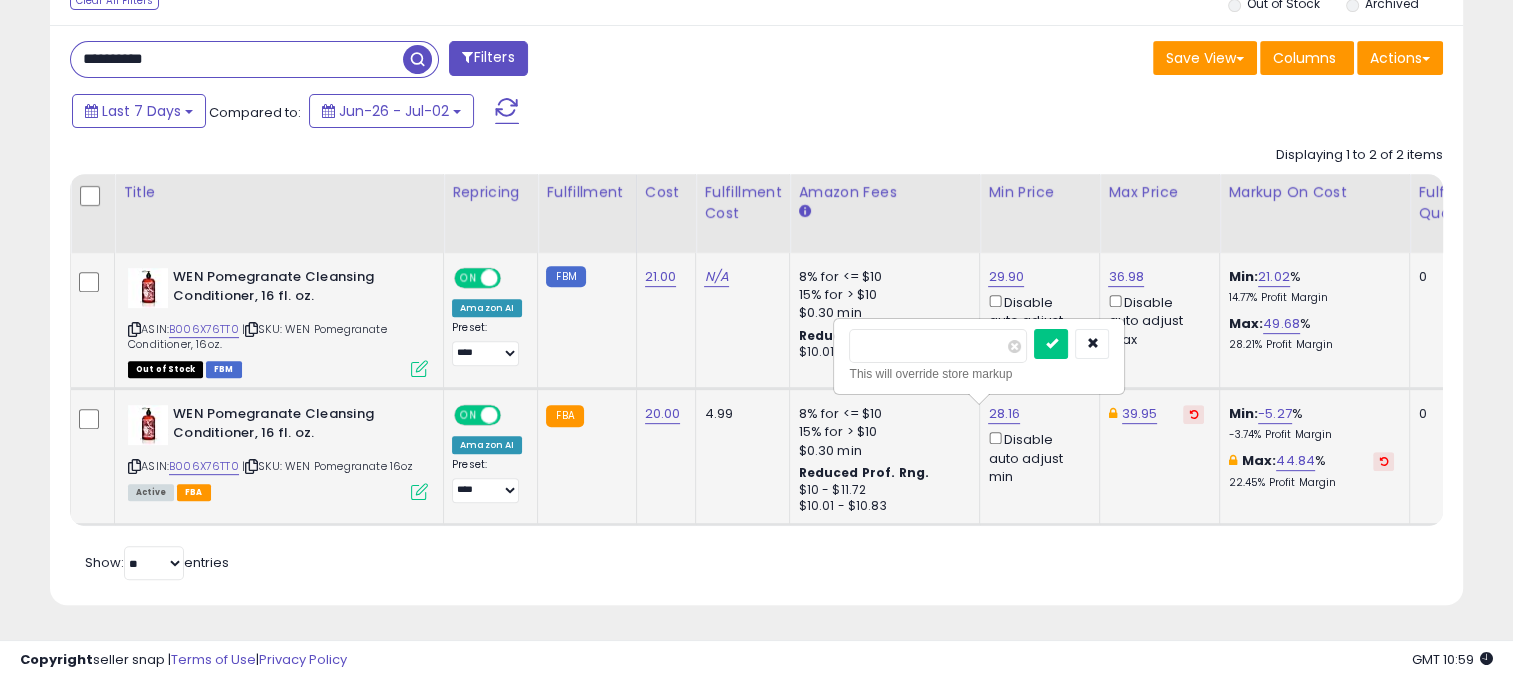 drag, startPoint x: 872, startPoint y: 330, endPoint x: 908, endPoint y: 332, distance: 36.05551 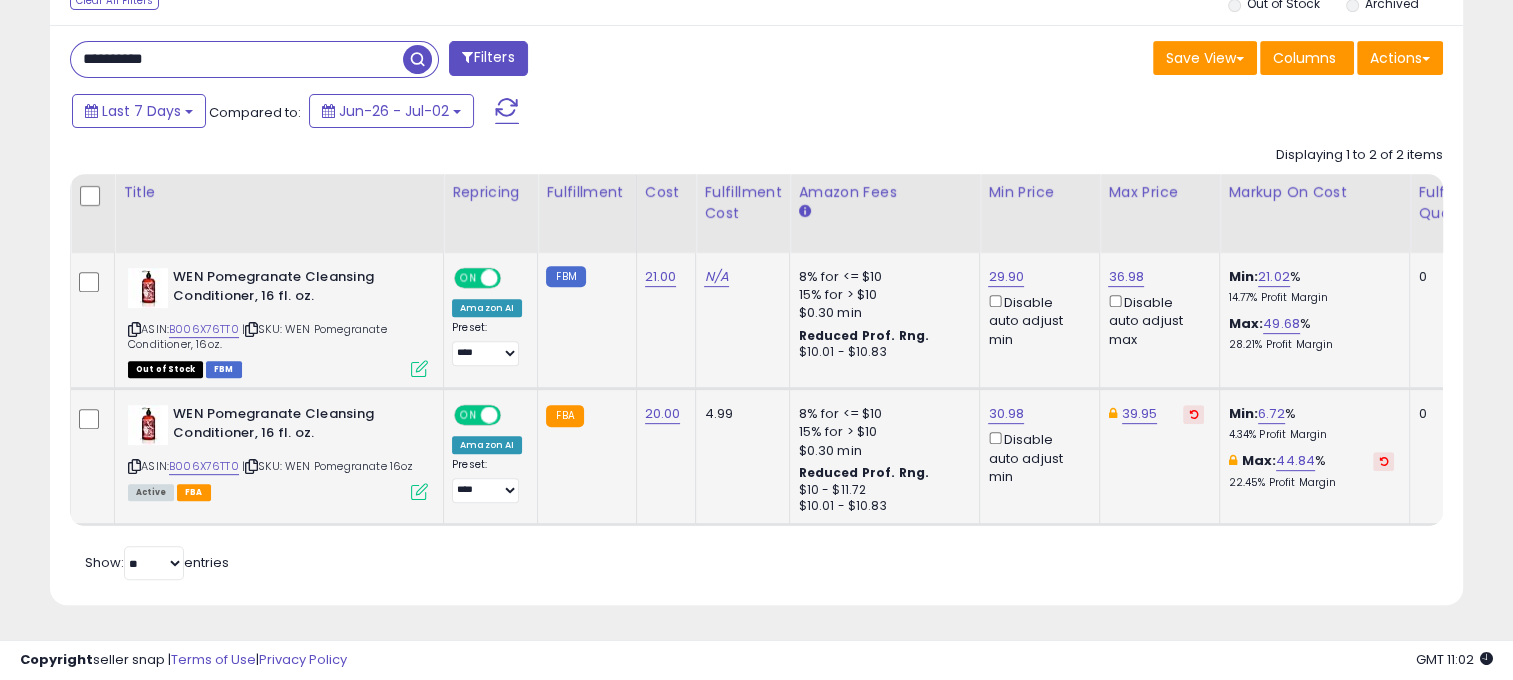 click on "**********" at bounding box center (237, 59) 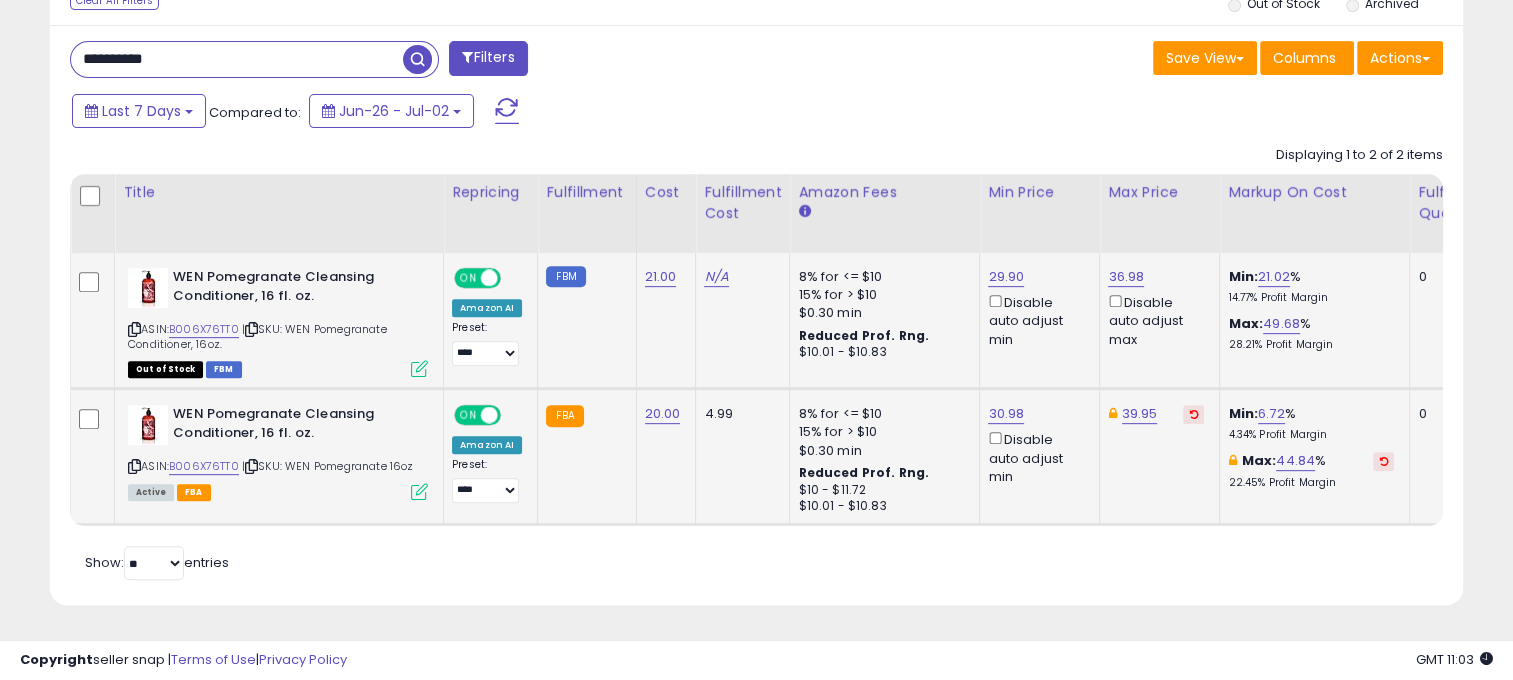 paste 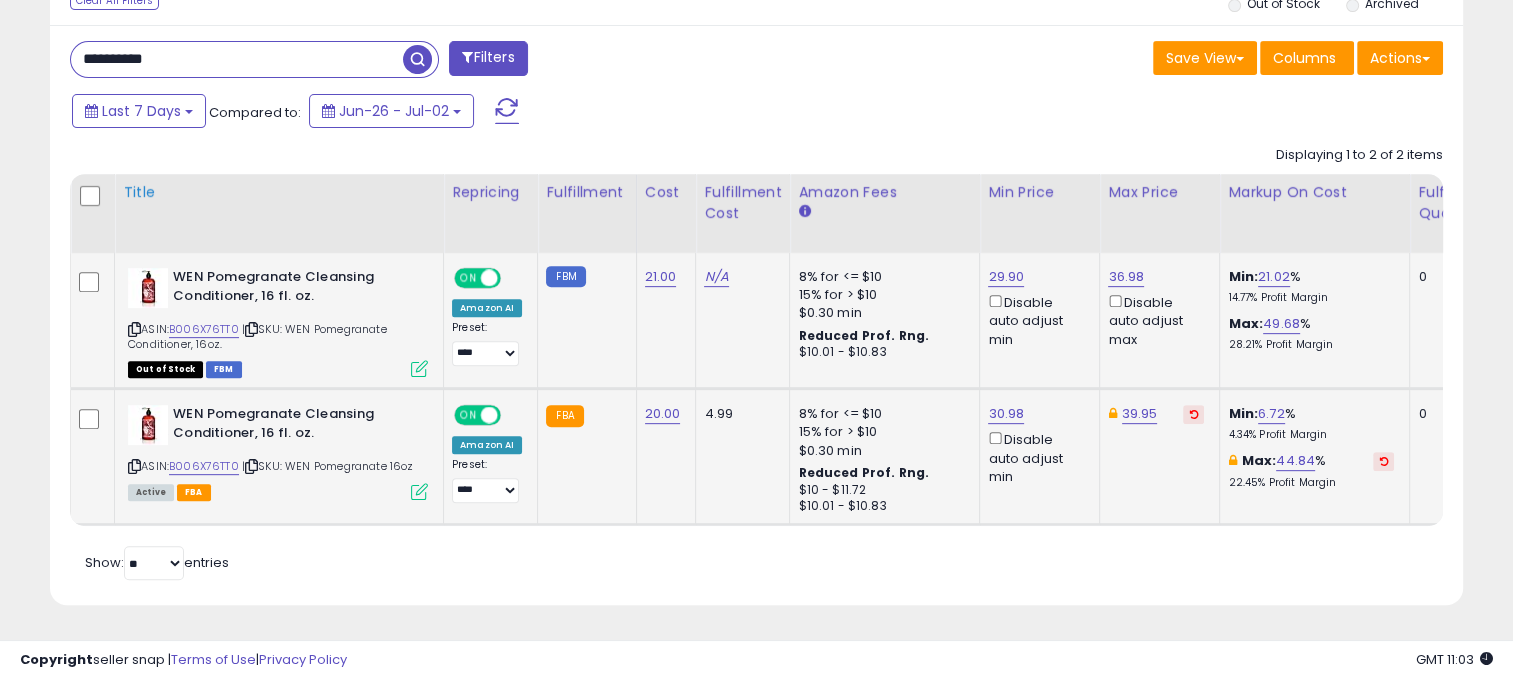 type on "**********" 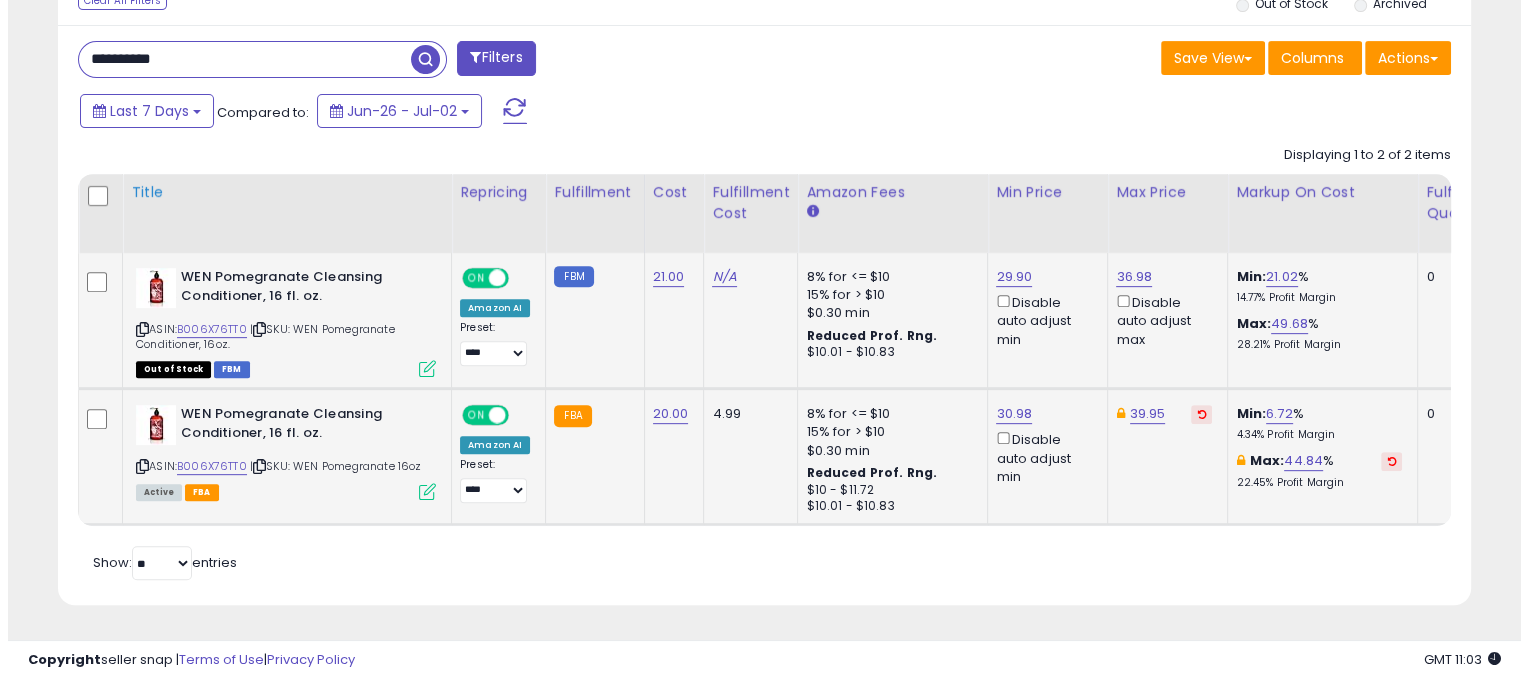 scroll, scrollTop: 539, scrollLeft: 0, axis: vertical 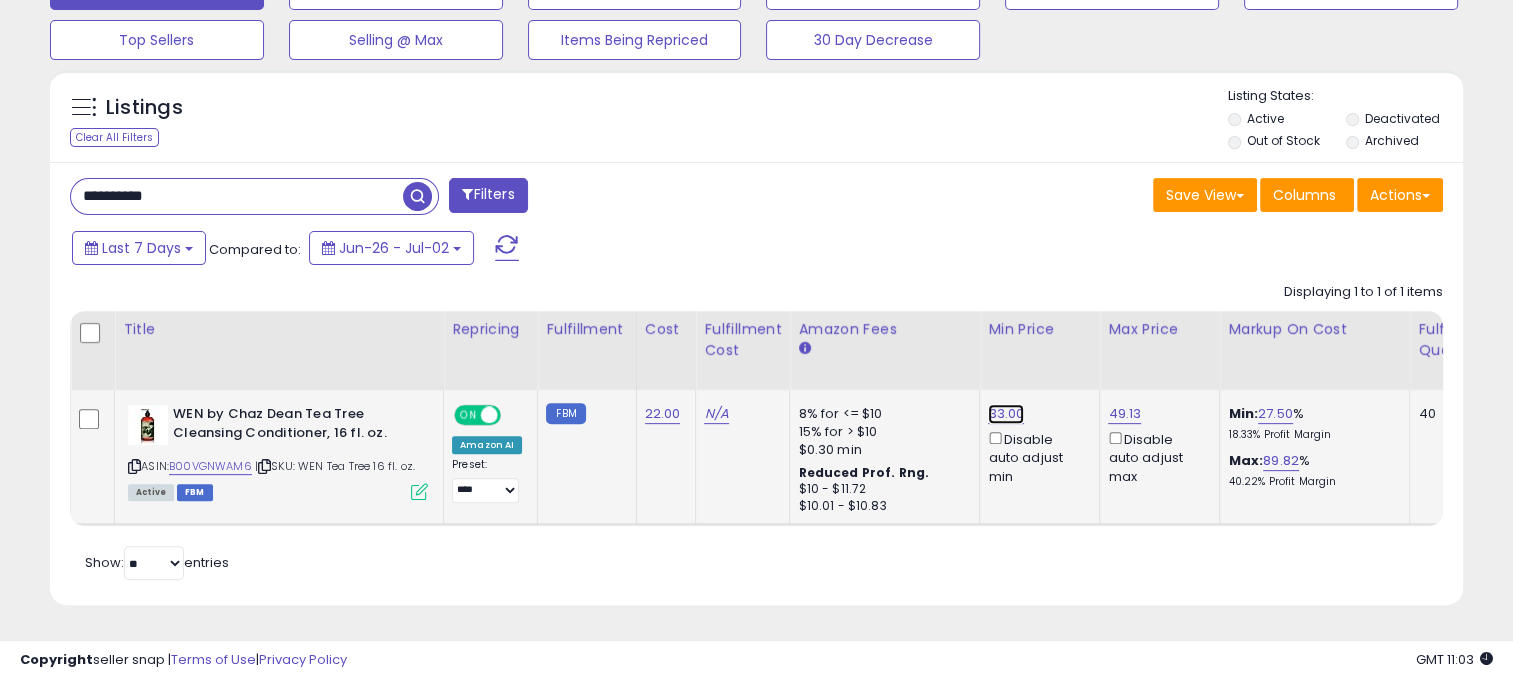 click on "33.00" at bounding box center [1006, 414] 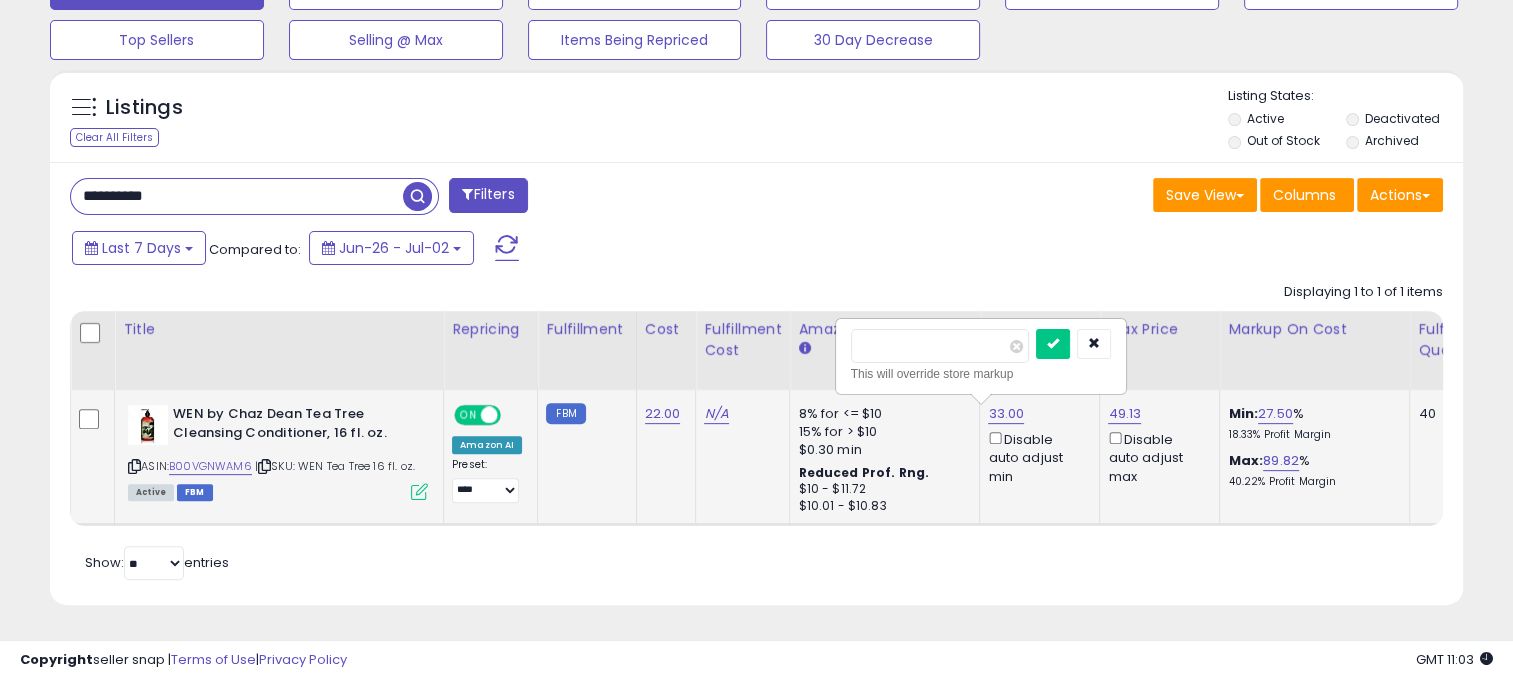 click on "*****" at bounding box center (940, 346) 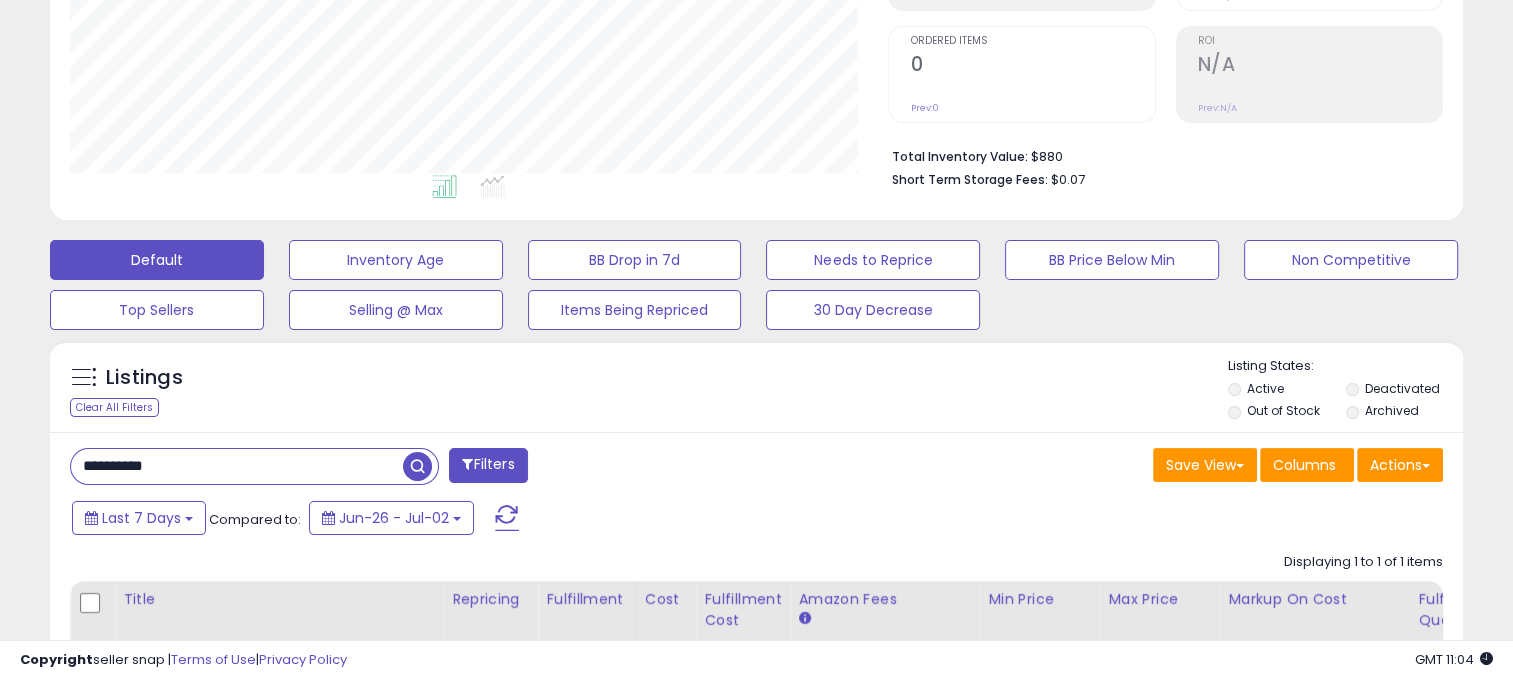 scroll, scrollTop: 507, scrollLeft: 0, axis: vertical 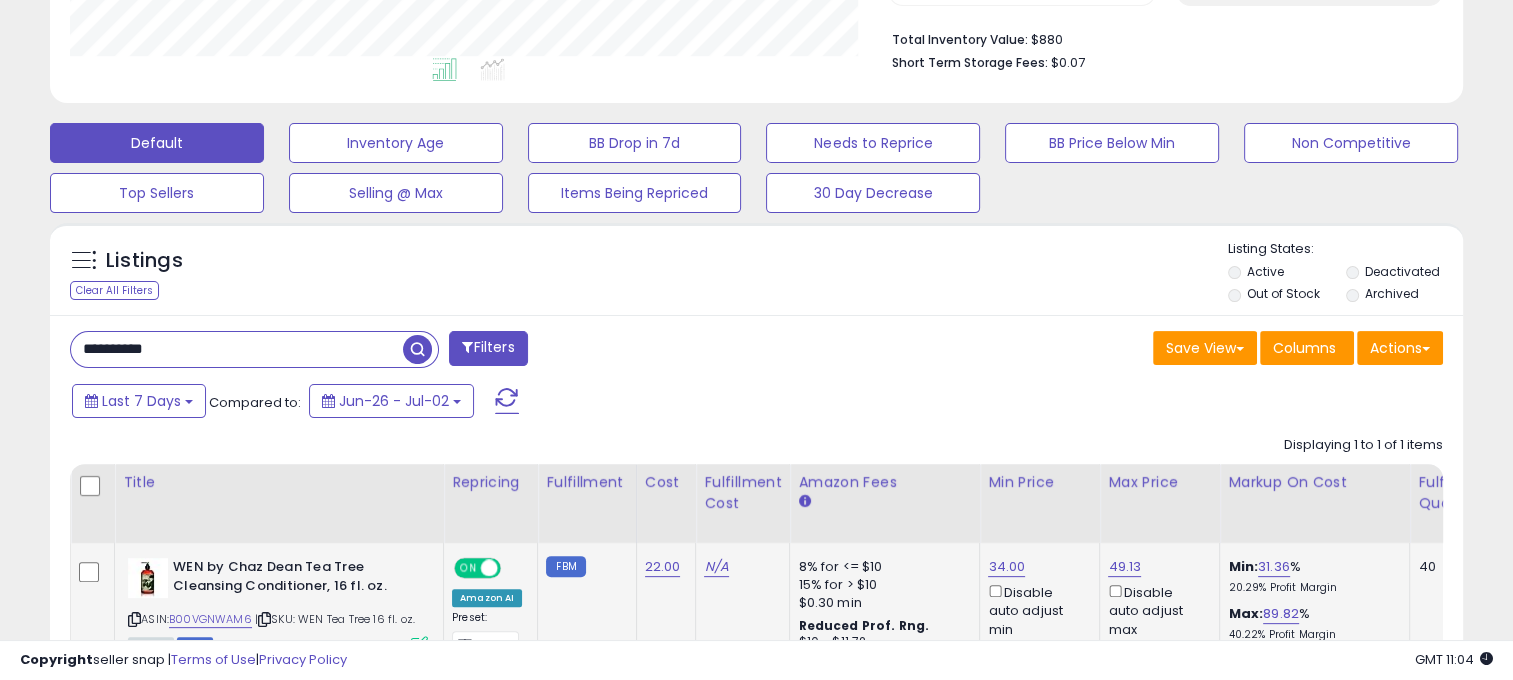 click on "**********" at bounding box center [237, 349] 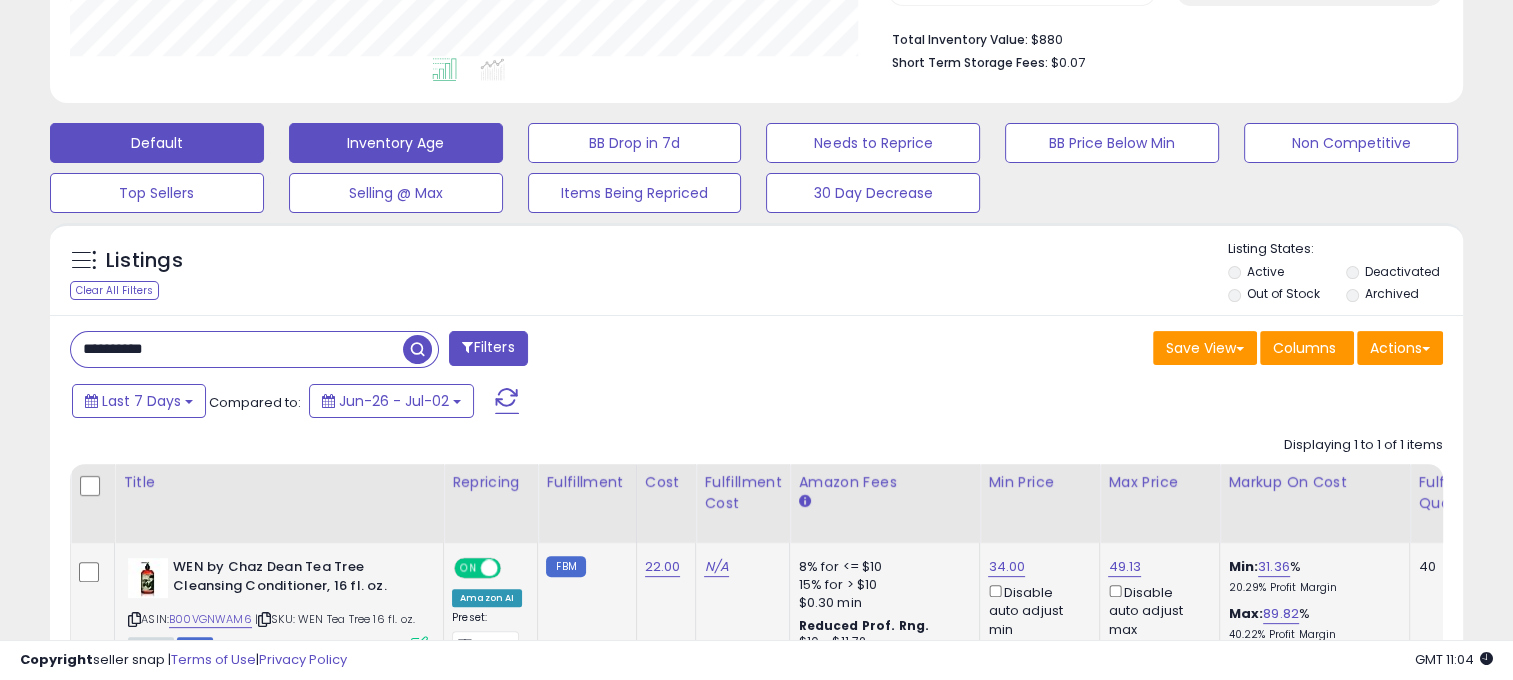 type on "**********" 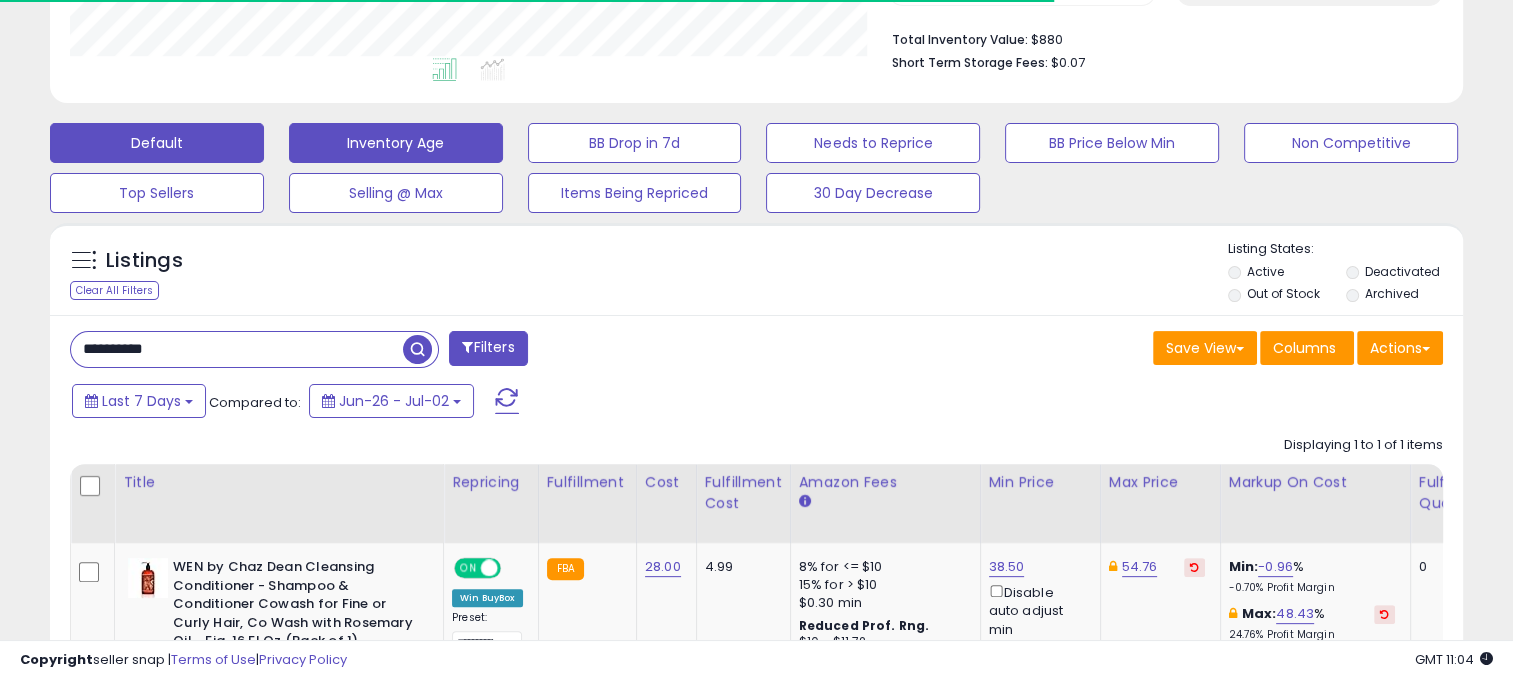 scroll, scrollTop: 409, scrollLeft: 818, axis: both 